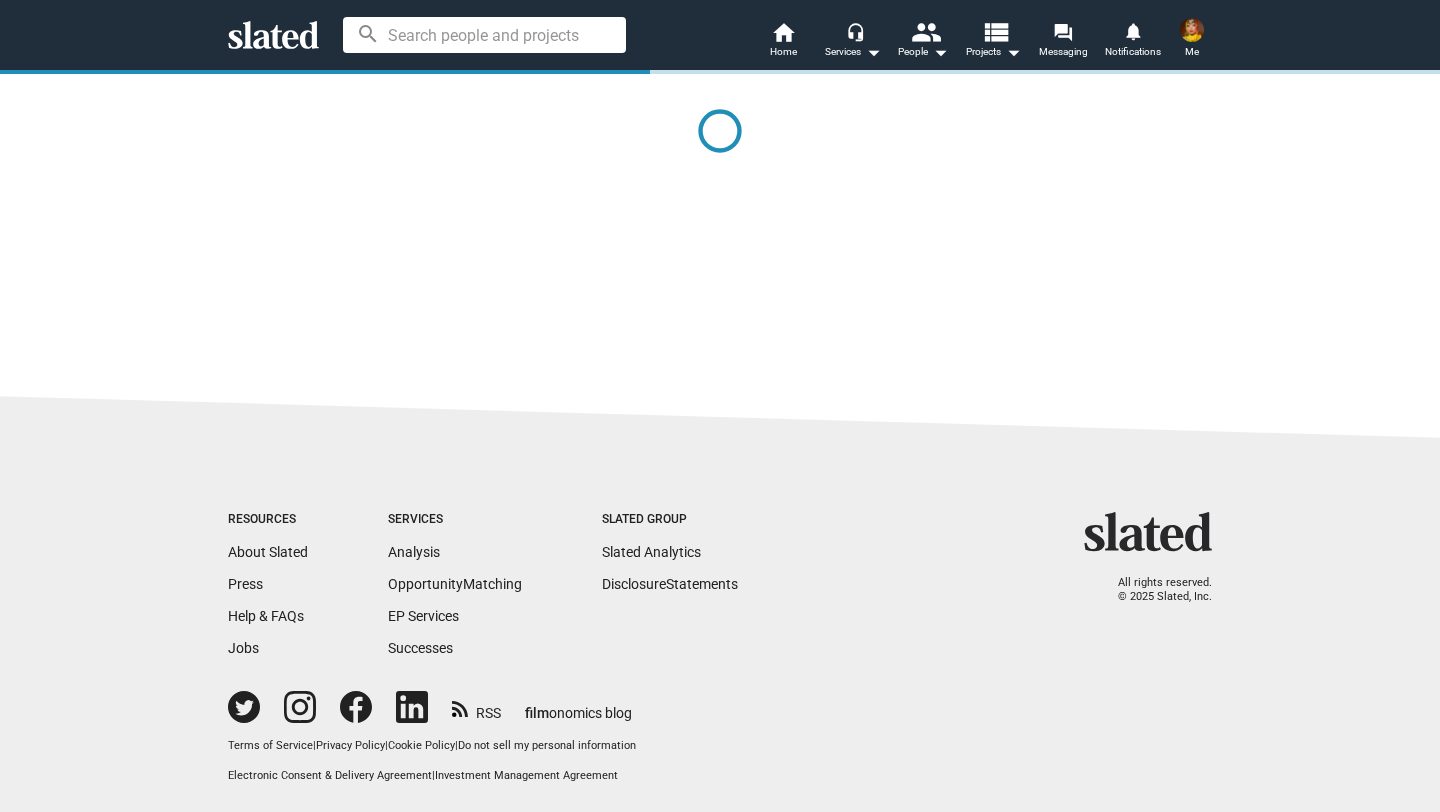 scroll, scrollTop: 0, scrollLeft: 0, axis: both 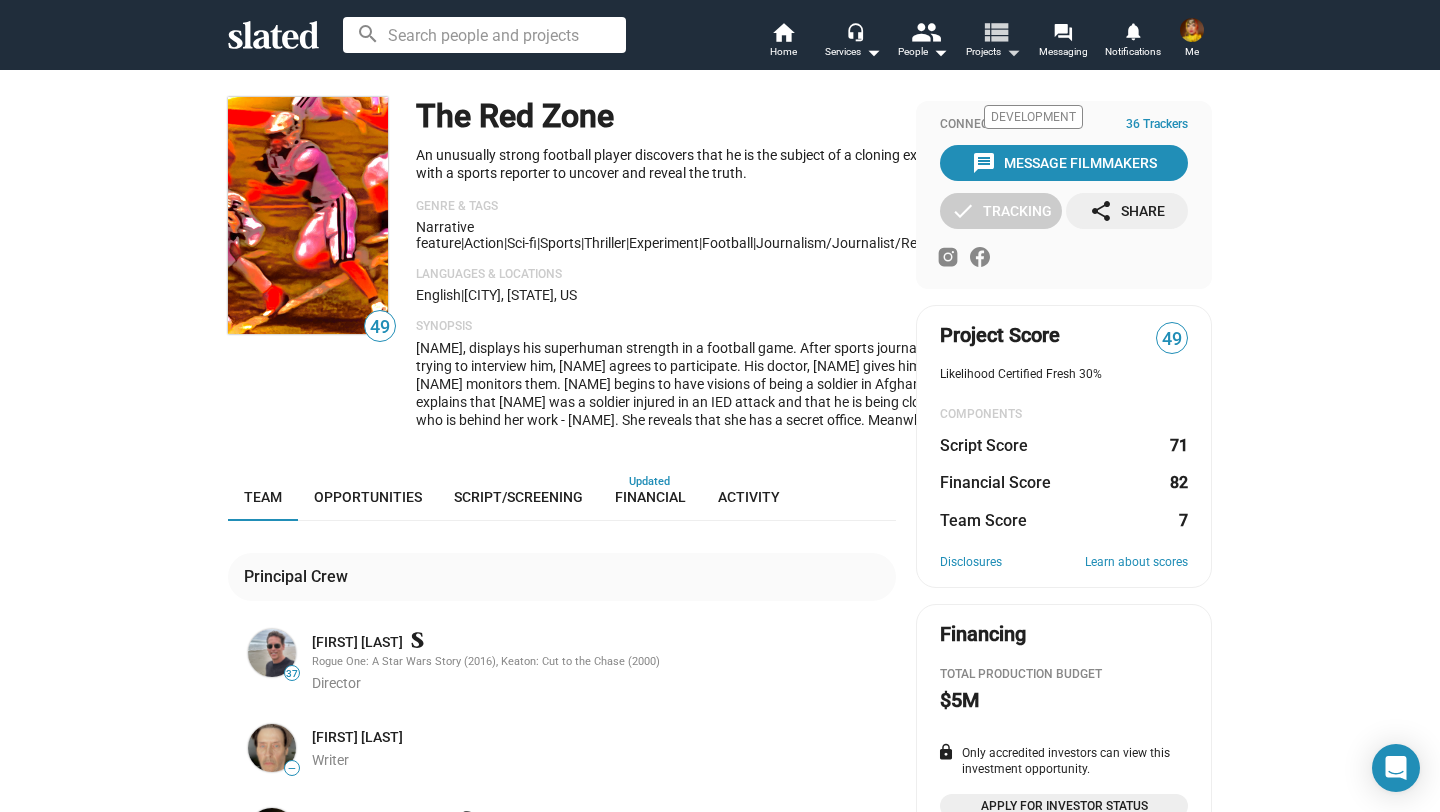 click on "view_list" at bounding box center (995, 31) 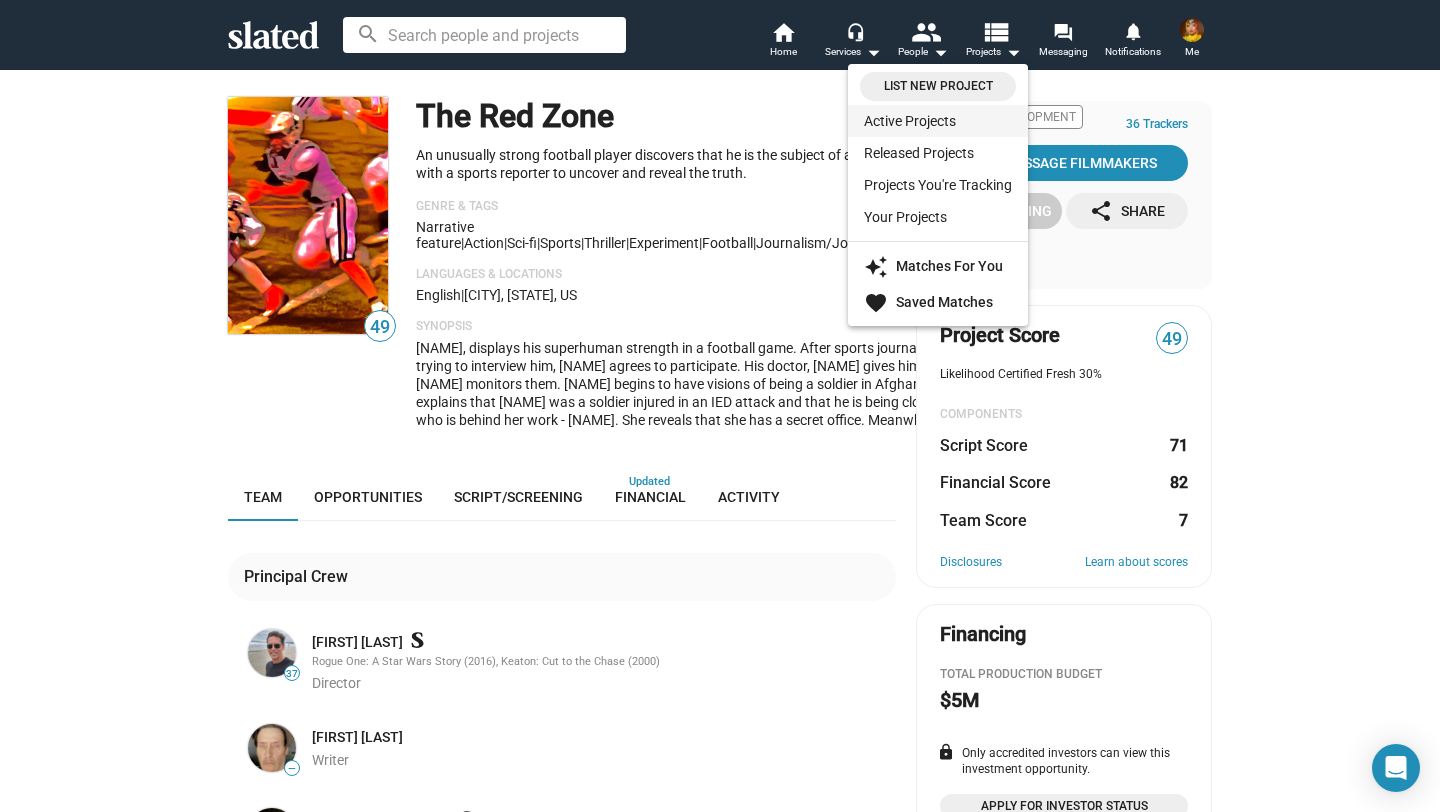 click on "Active Projects" at bounding box center (938, 121) 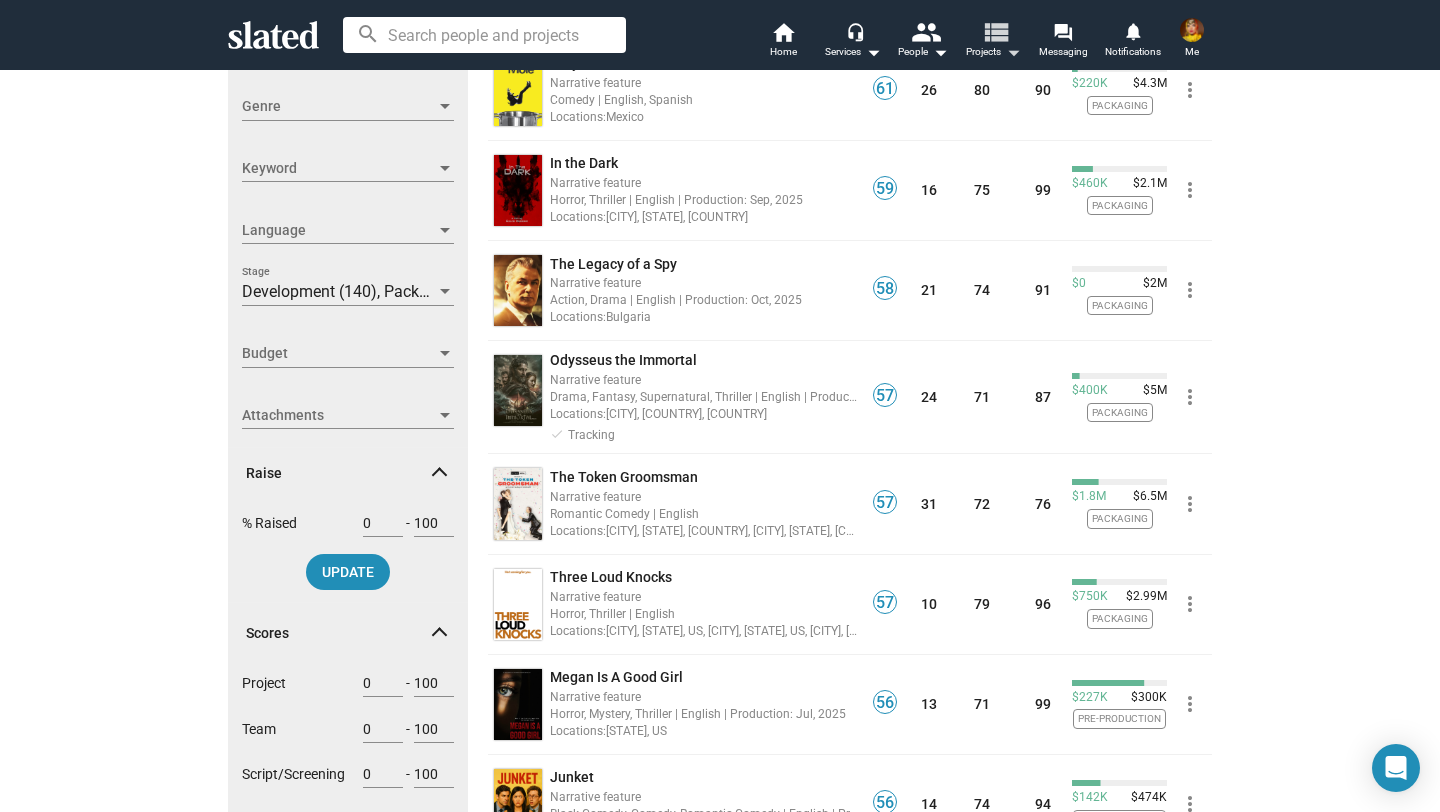 scroll, scrollTop: 423, scrollLeft: 0, axis: vertical 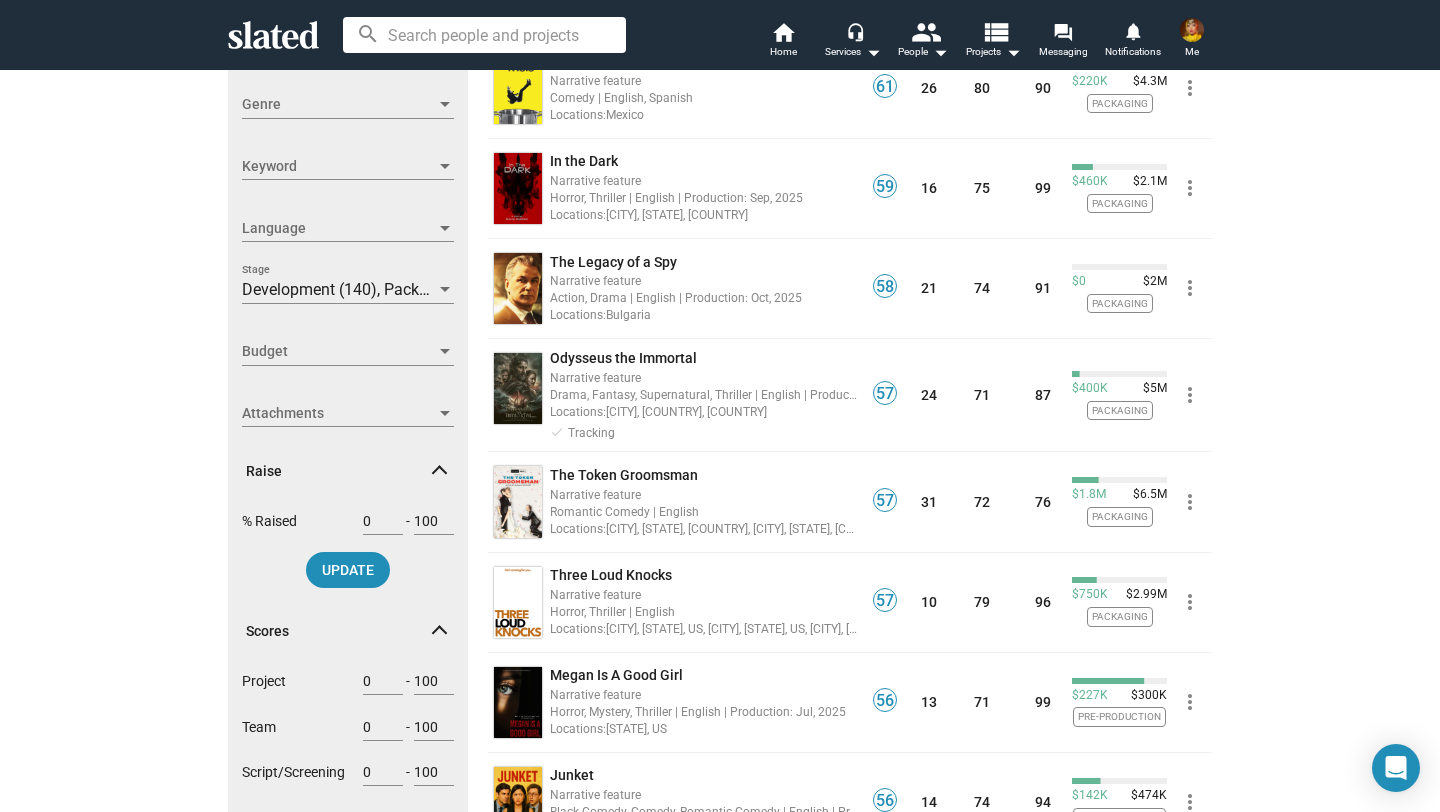 click at bounding box center [445, 289] 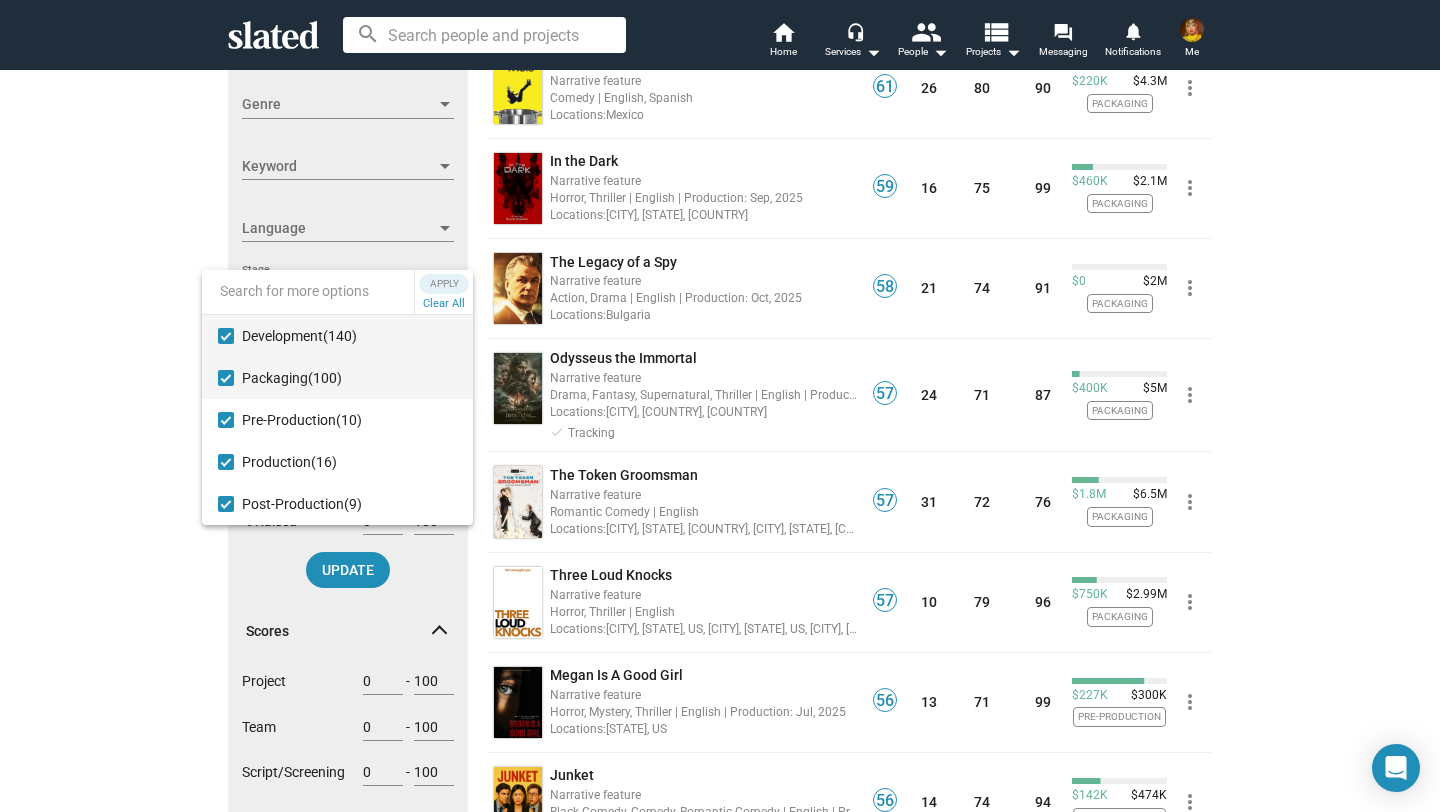 click at bounding box center (226, 378) 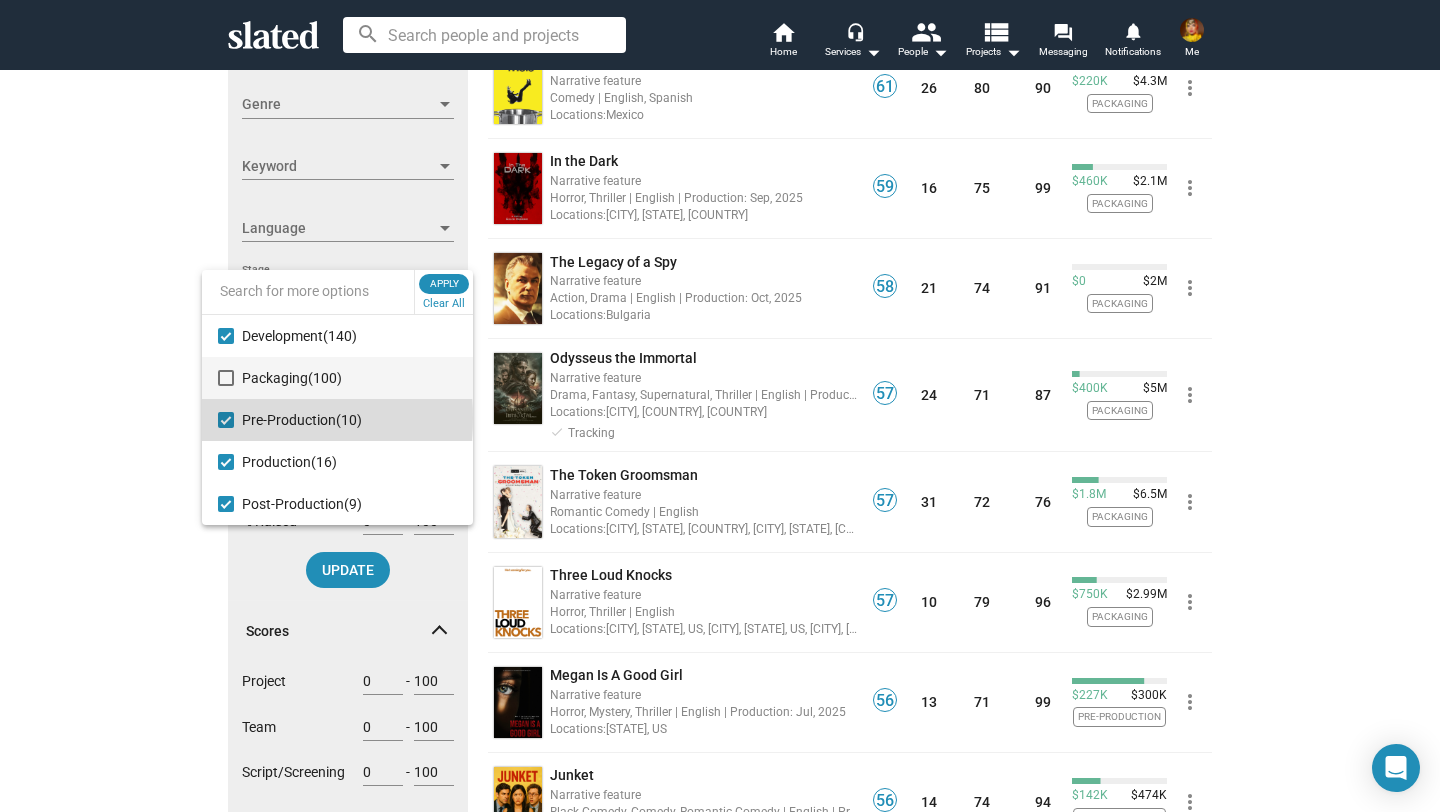 click at bounding box center (226, 420) 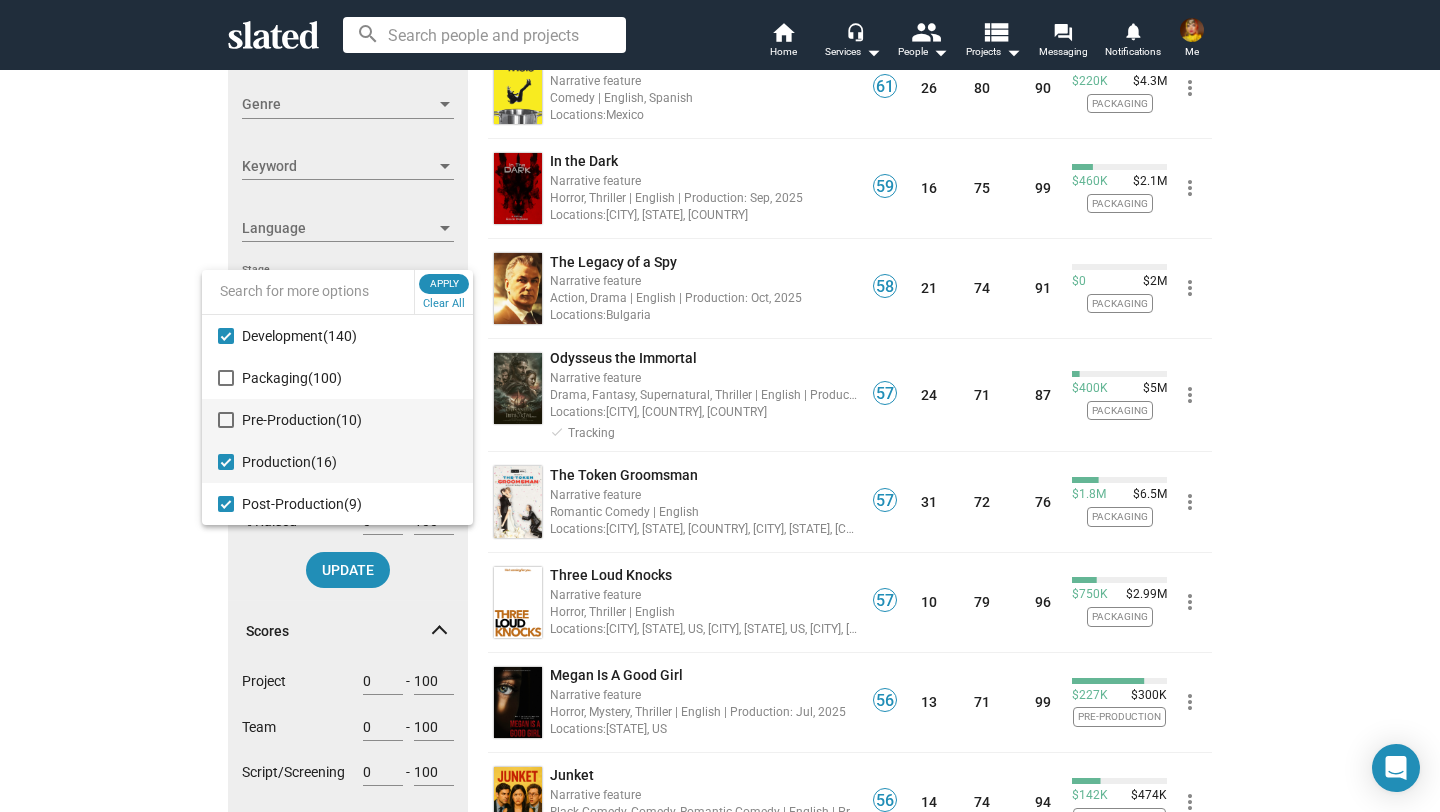 click at bounding box center (226, 462) 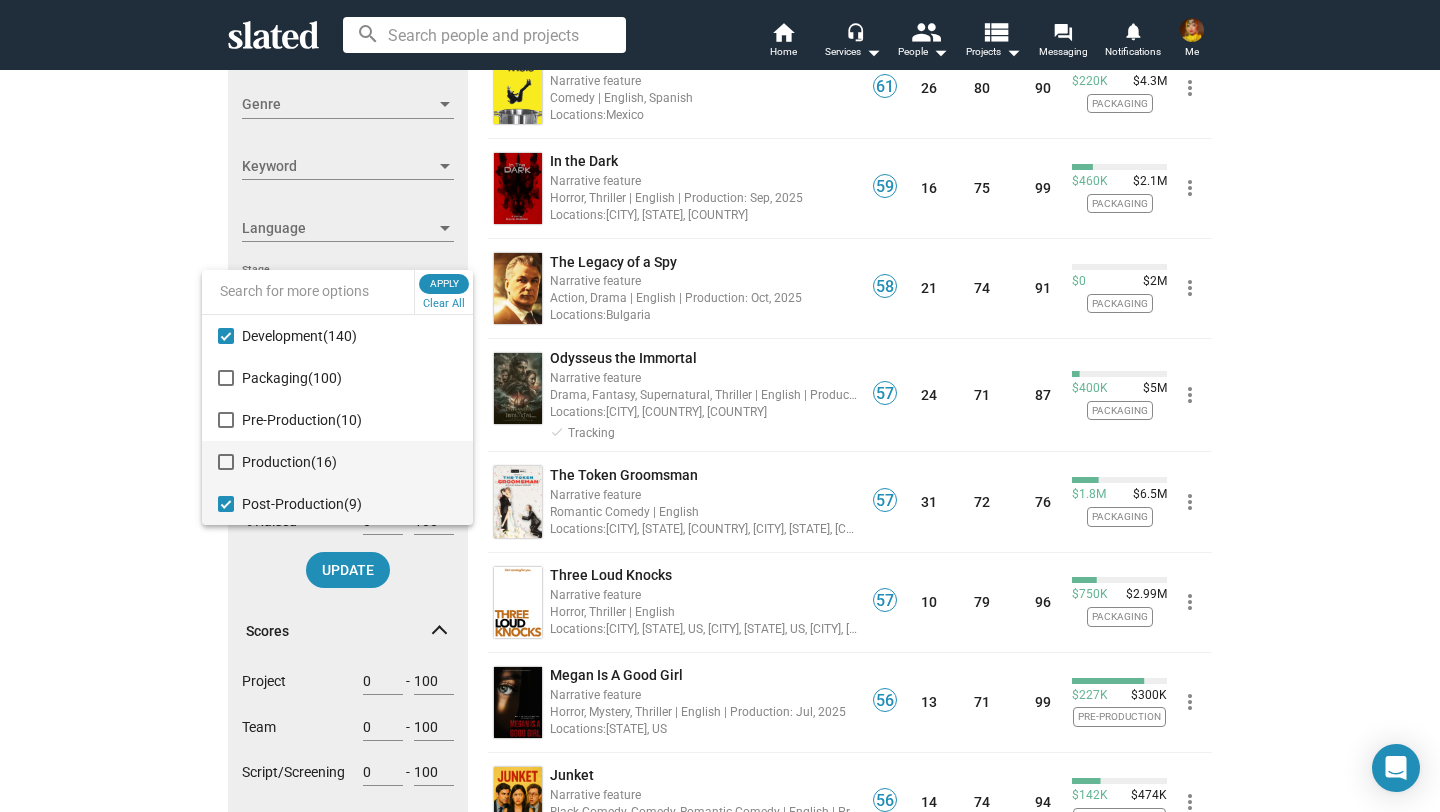 click at bounding box center (226, 504) 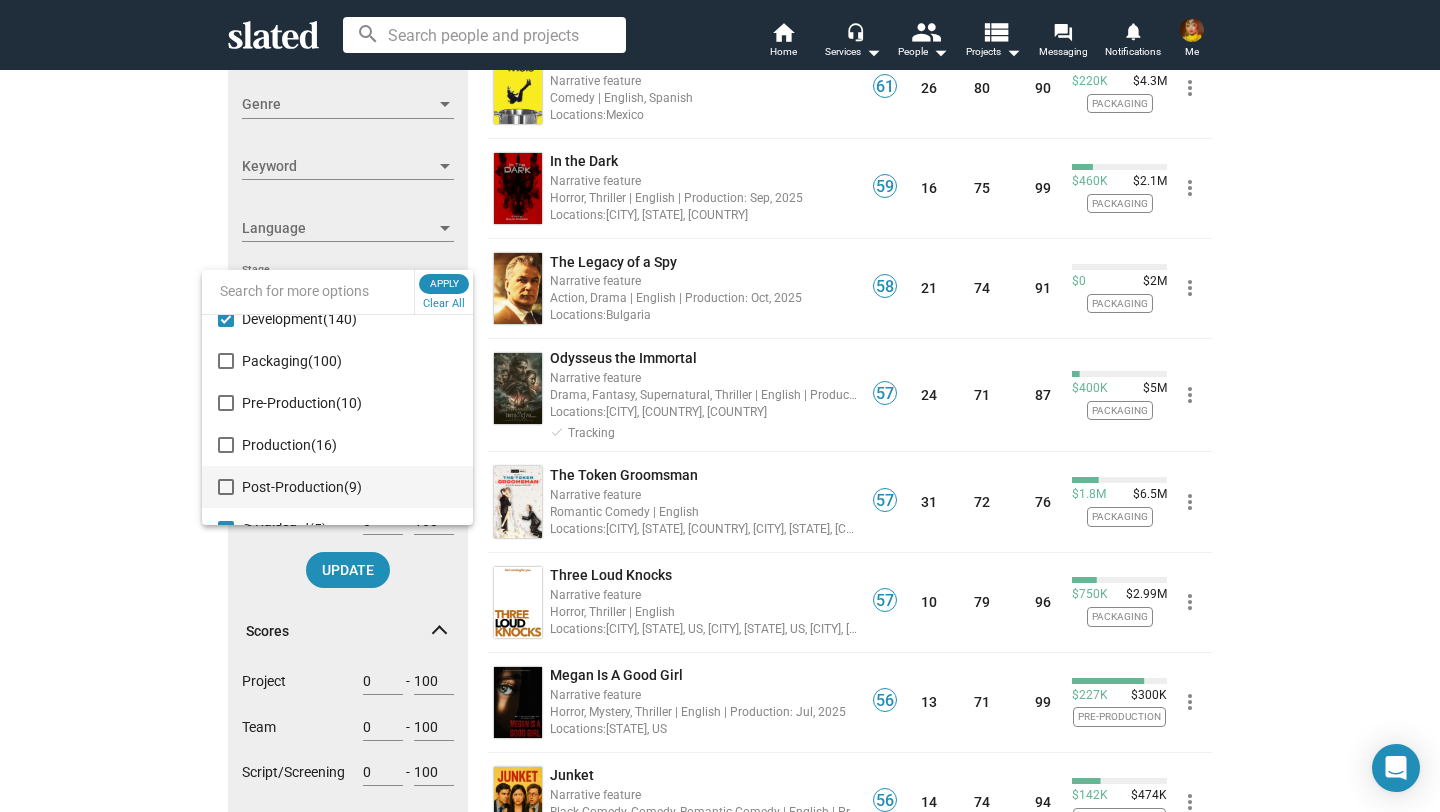 scroll, scrollTop: 42, scrollLeft: 0, axis: vertical 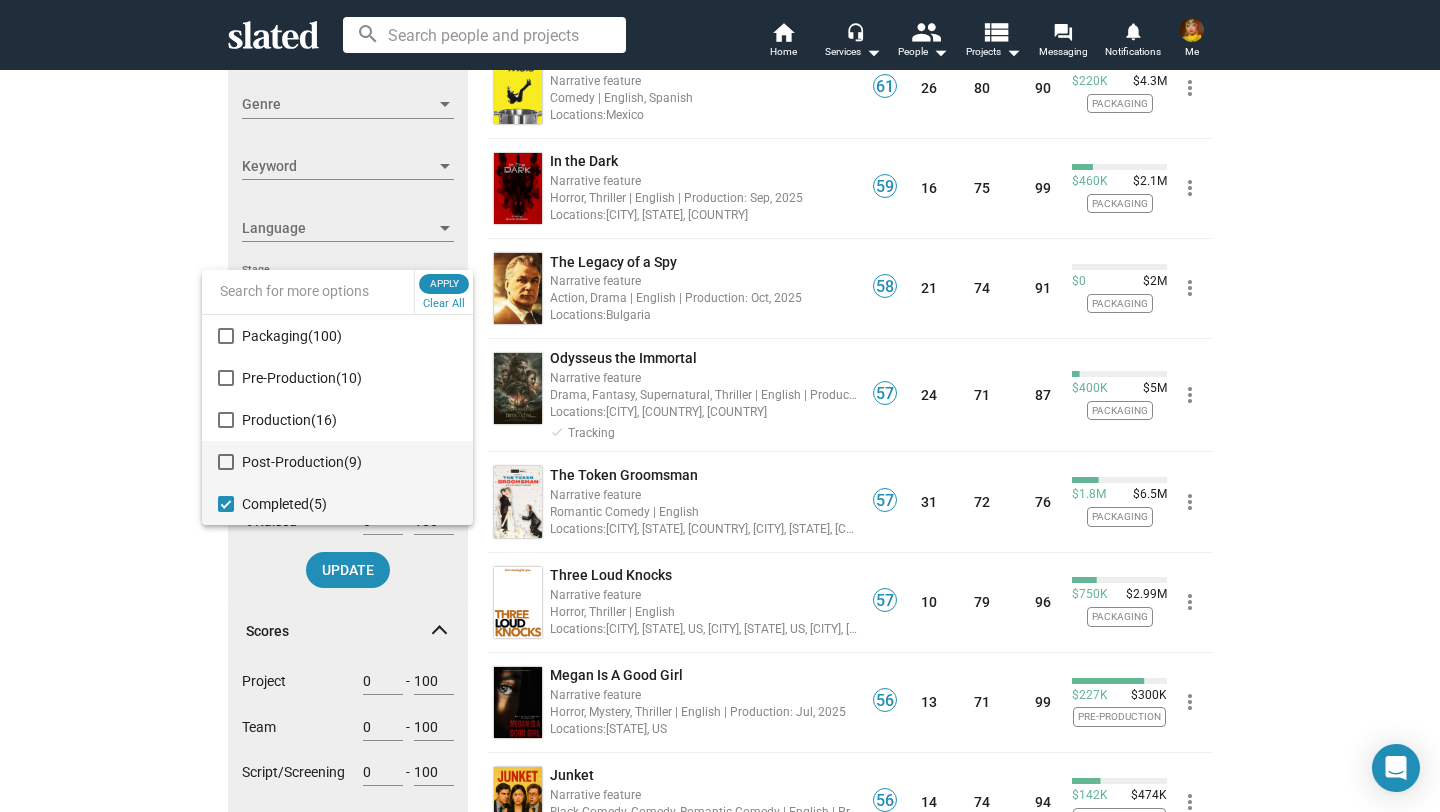 click at bounding box center [226, 504] 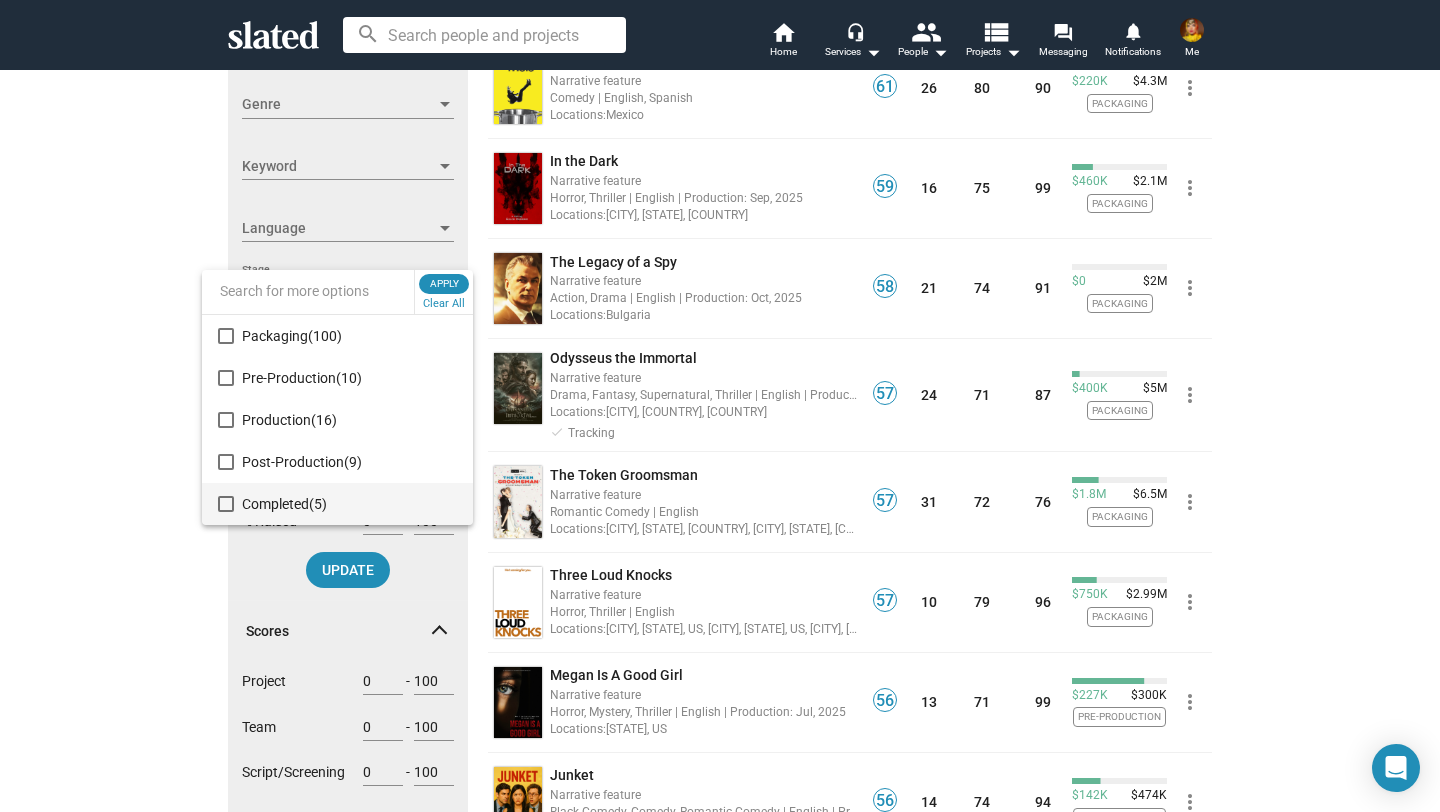 click on "Apply" at bounding box center [444, 284] 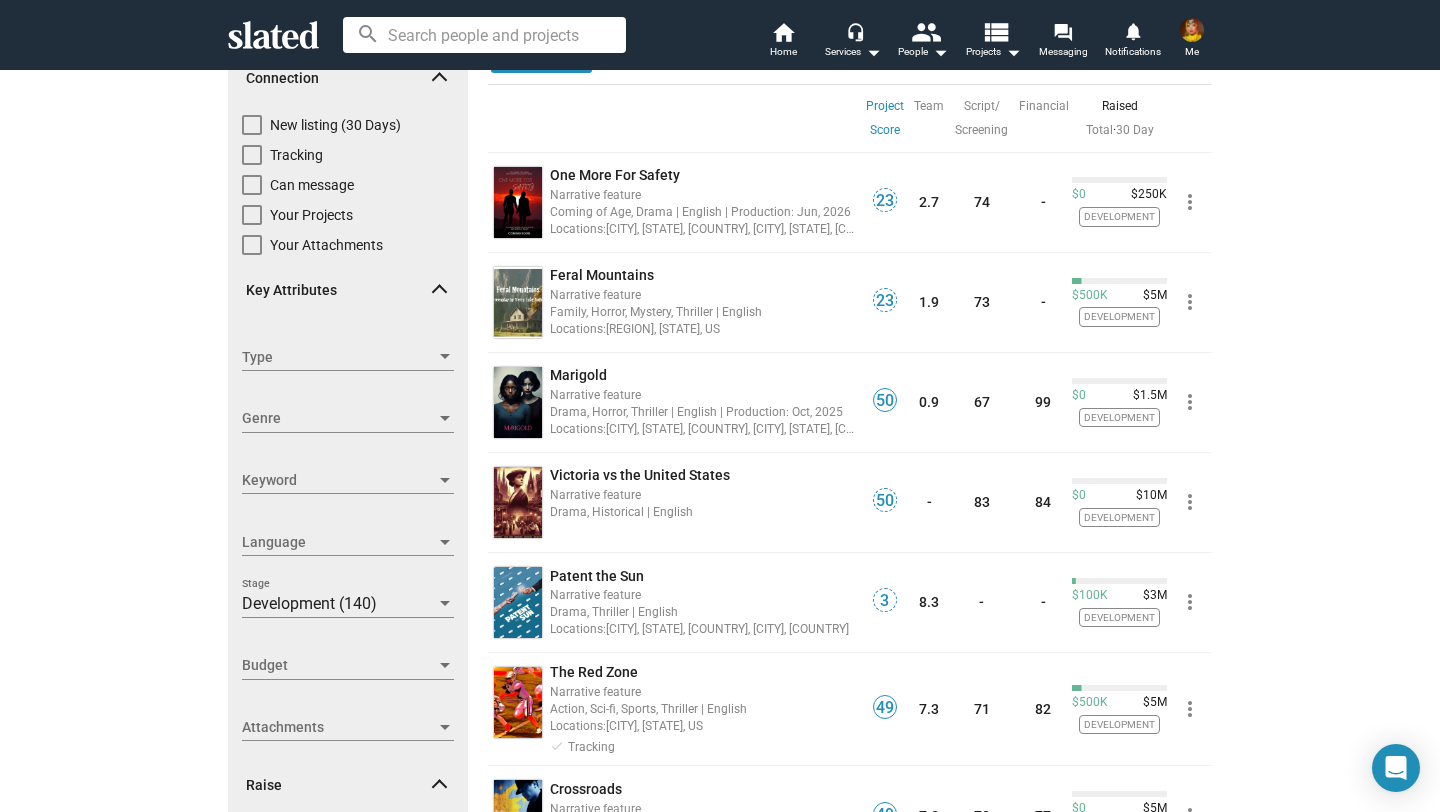 scroll, scrollTop: 0, scrollLeft: 0, axis: both 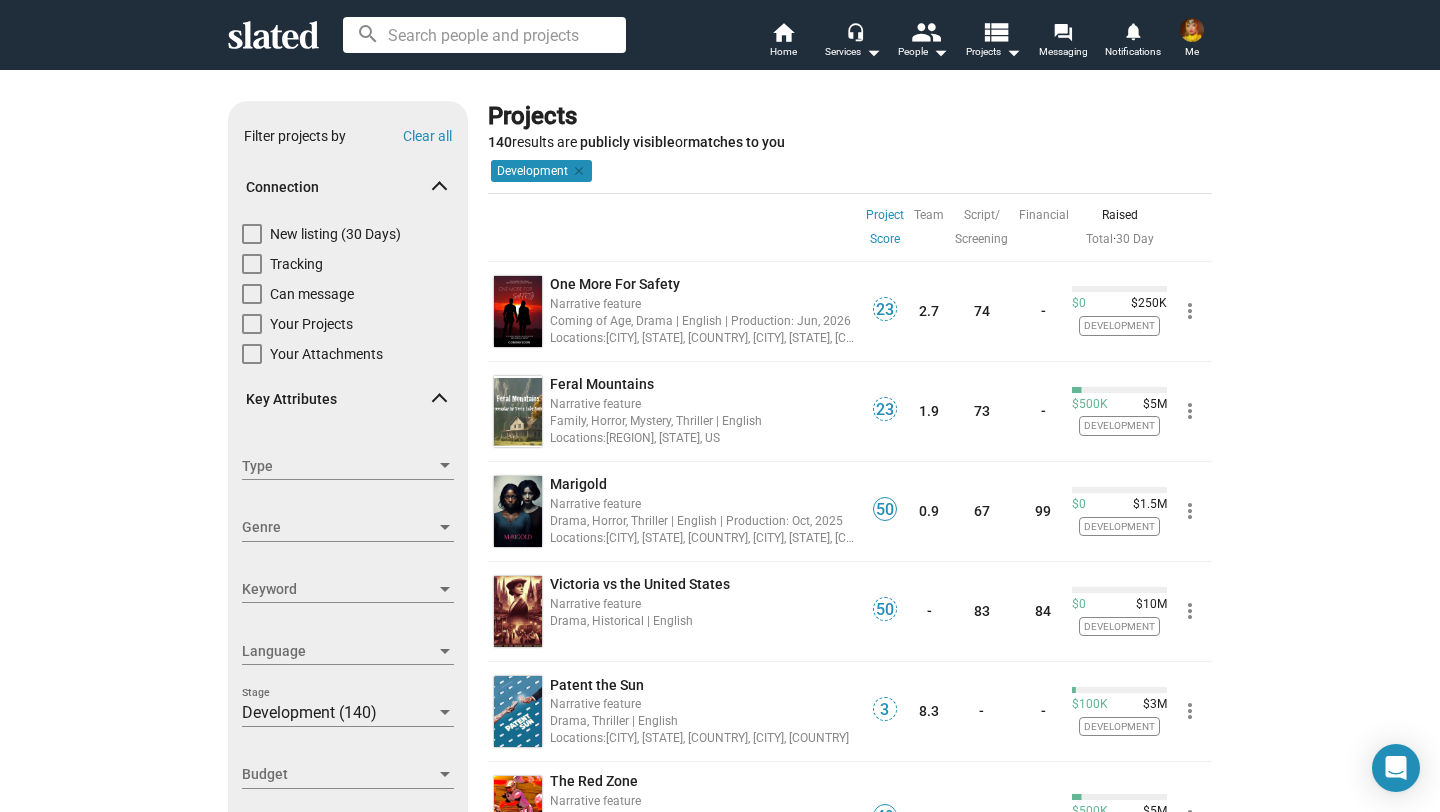 click on "New listing (30 Days)" at bounding box center (335, 234) 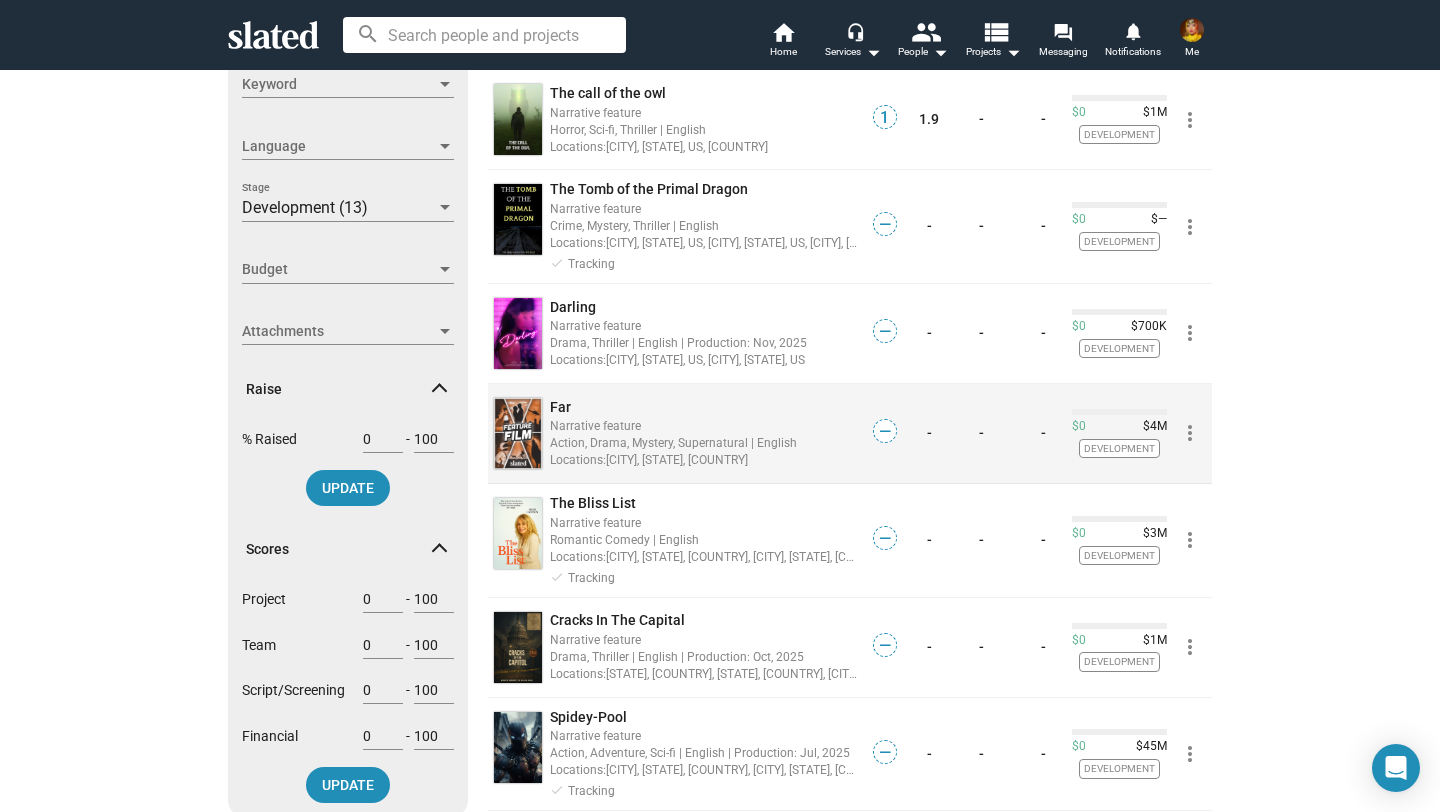 scroll, scrollTop: 508, scrollLeft: 0, axis: vertical 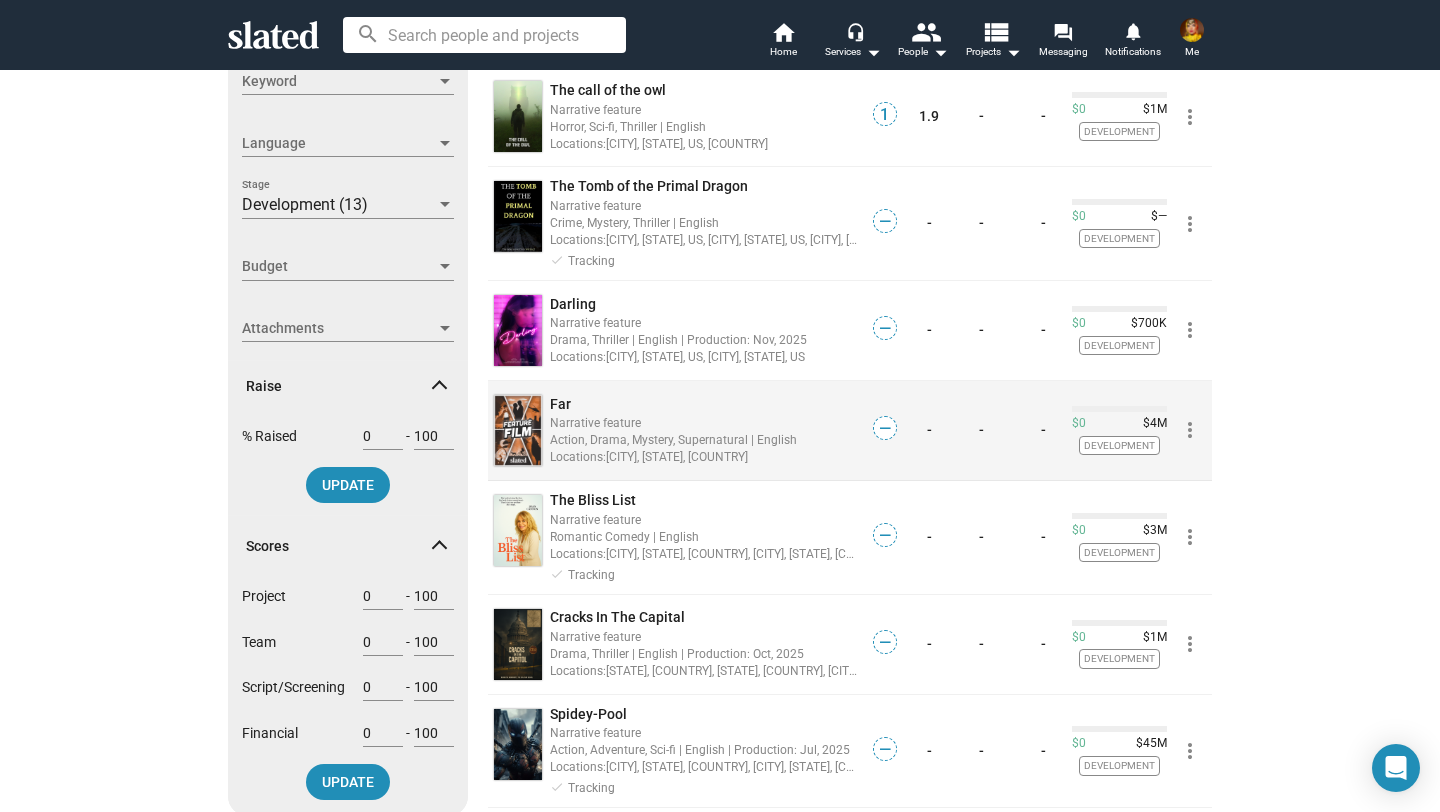 click on "Narrative feature" at bounding box center (704, 422) 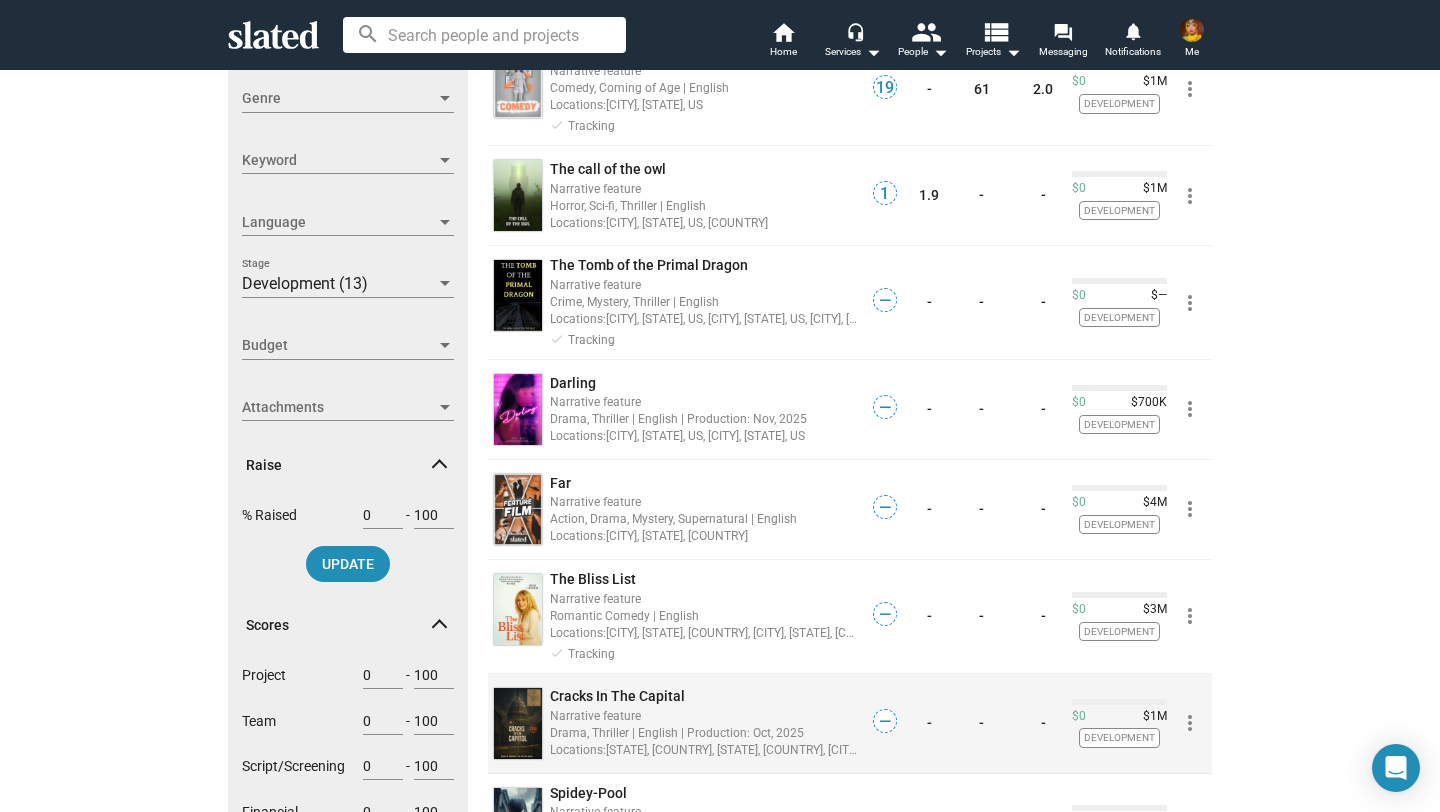 scroll, scrollTop: 302, scrollLeft: 0, axis: vertical 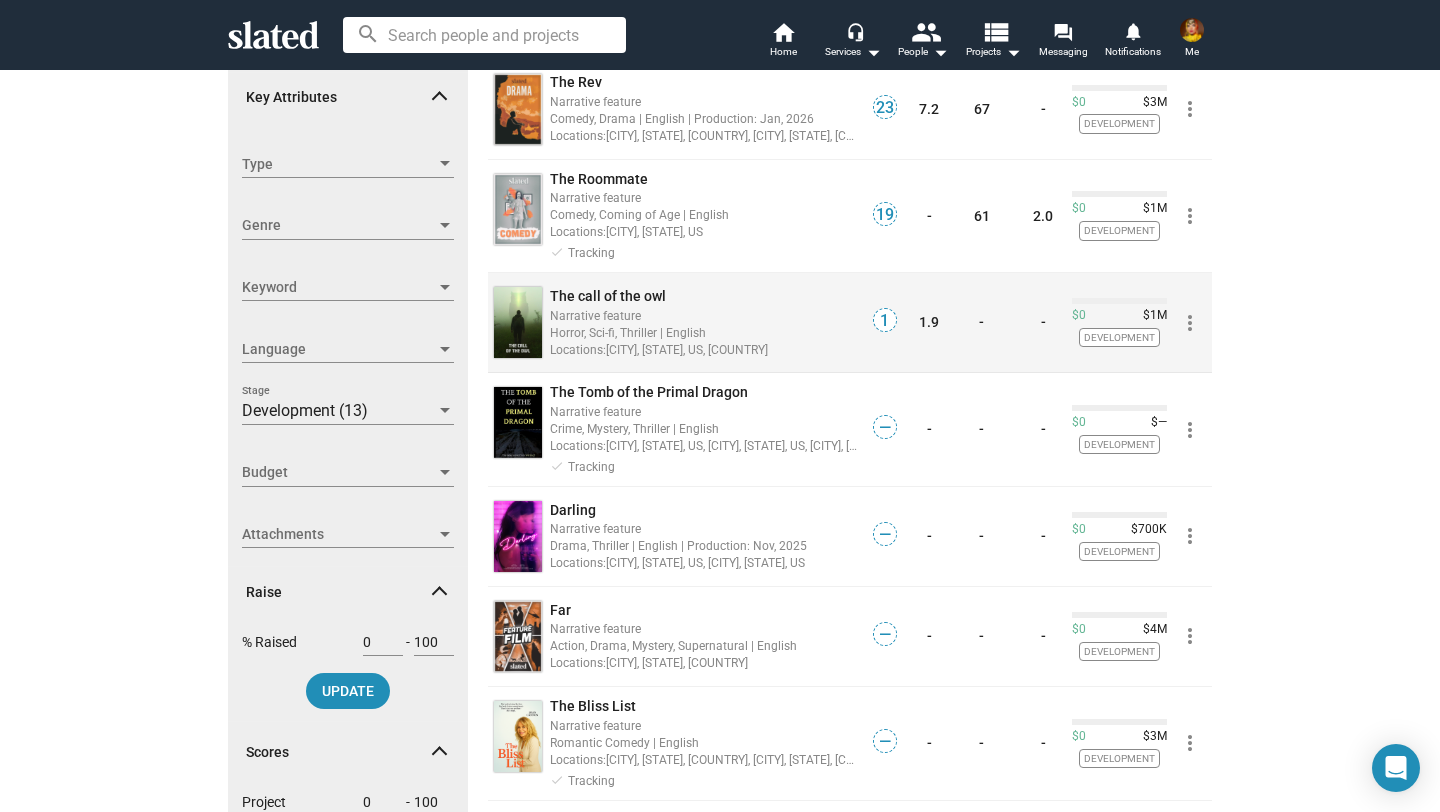 click on "Narrative feature" at bounding box center [704, 315] 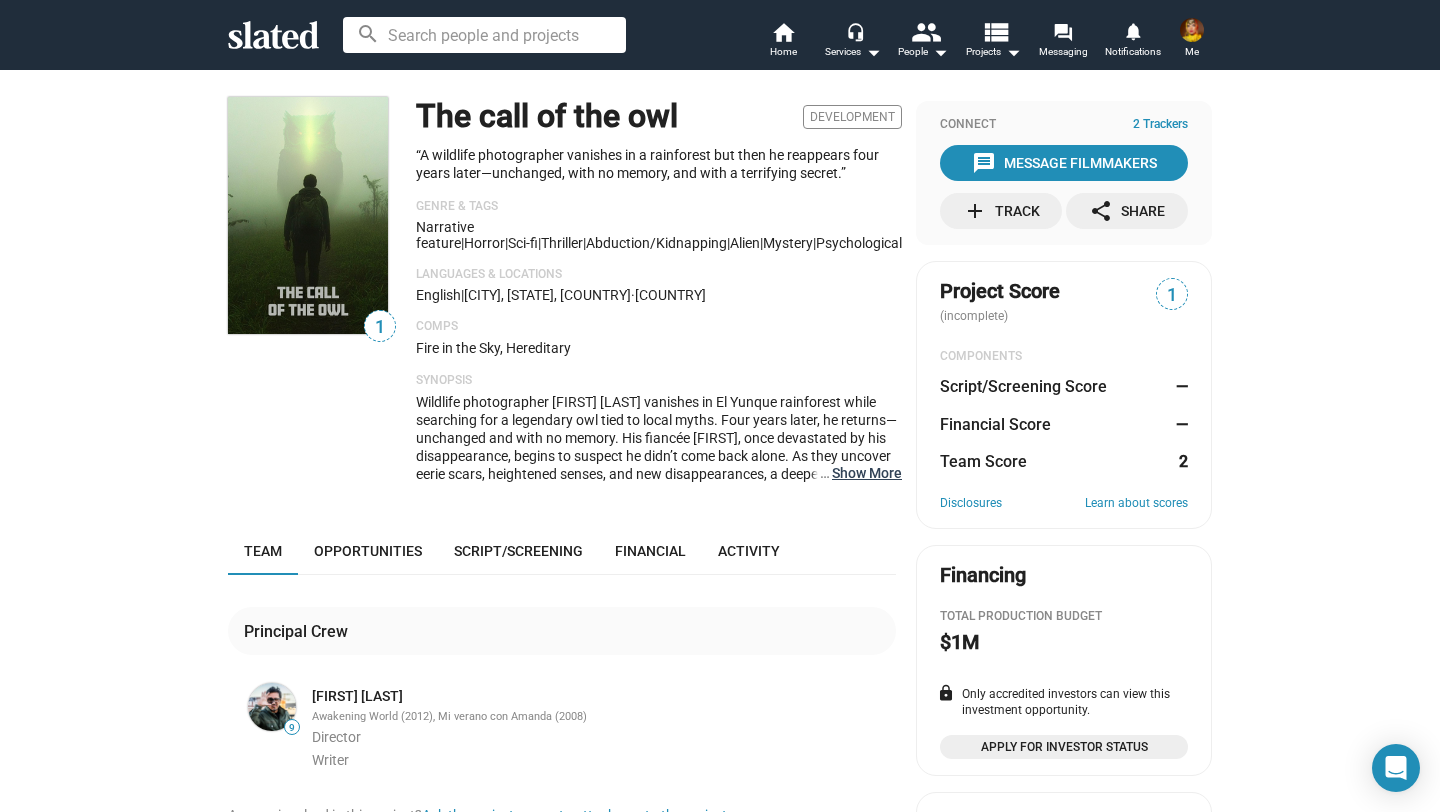 click on "… Show More" at bounding box center (867, 473) 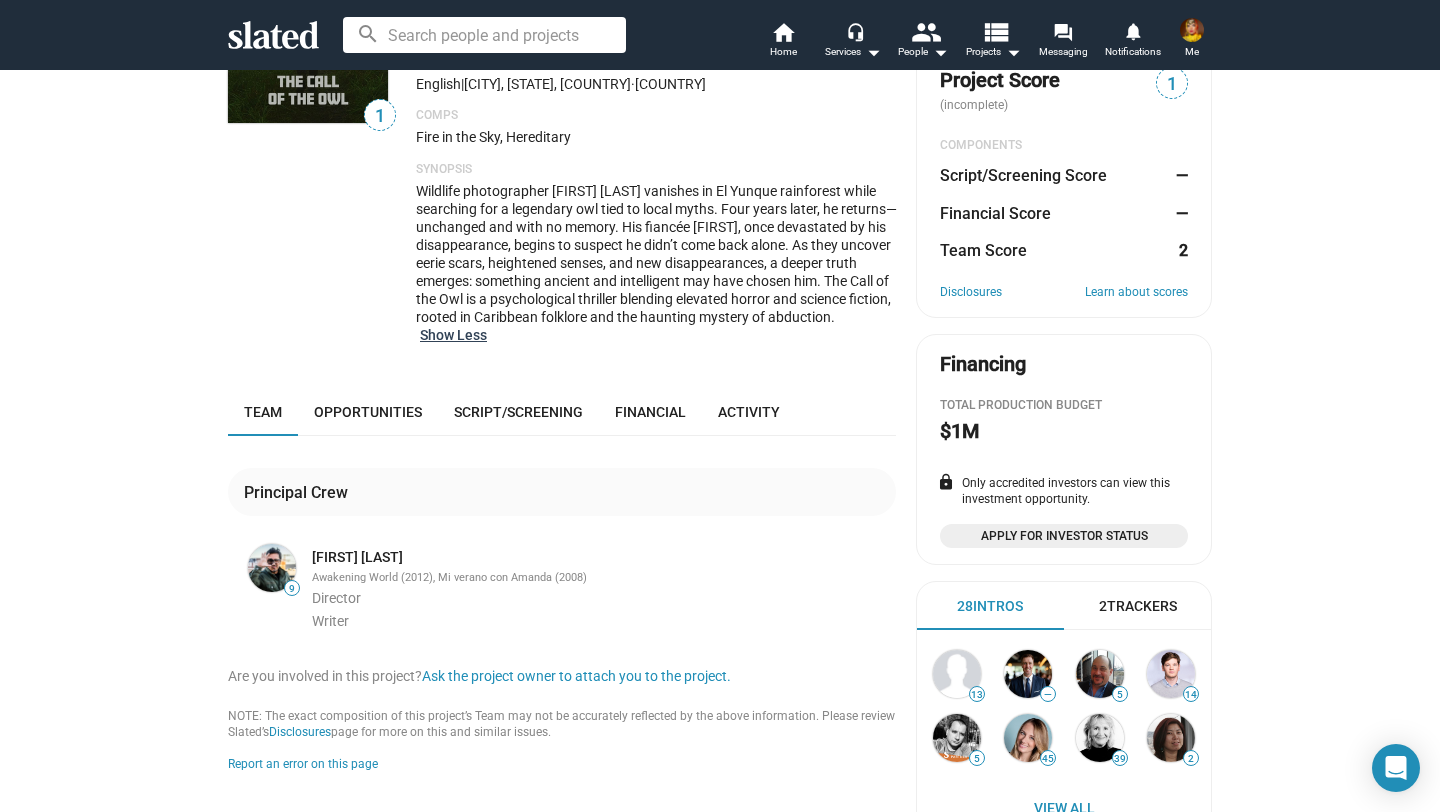 scroll, scrollTop: 212, scrollLeft: 0, axis: vertical 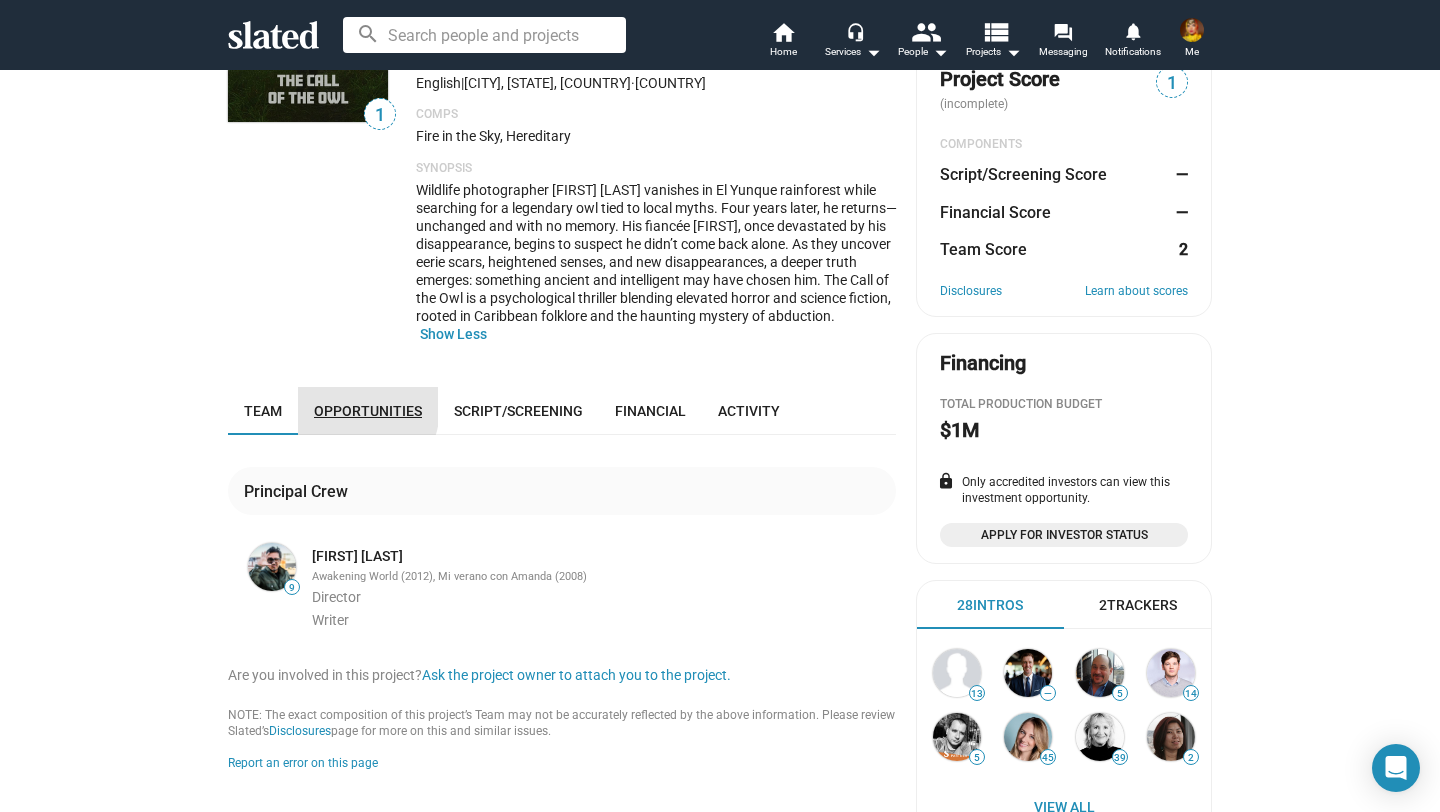 click on "Opportunities" at bounding box center (368, 411) 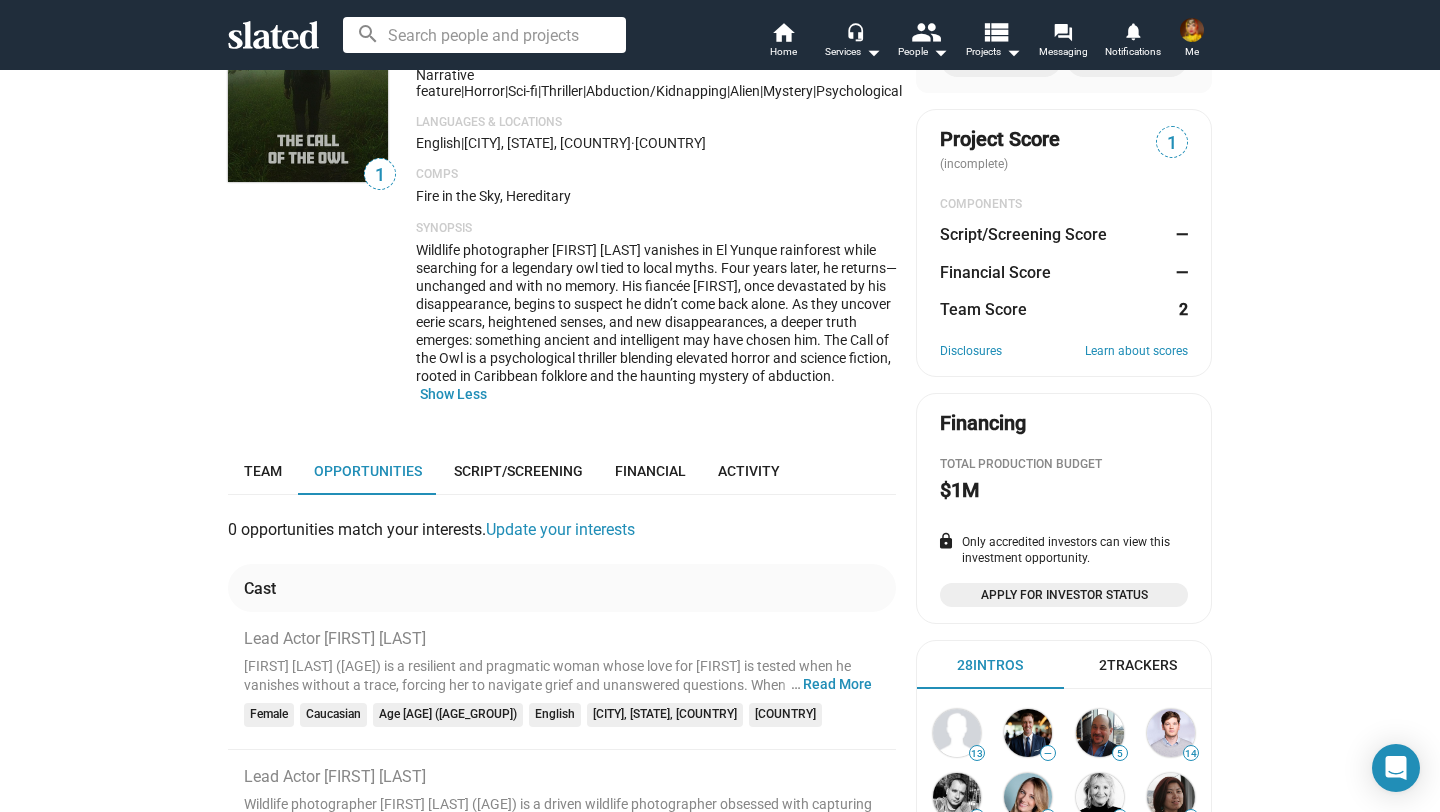 scroll, scrollTop: 0, scrollLeft: 0, axis: both 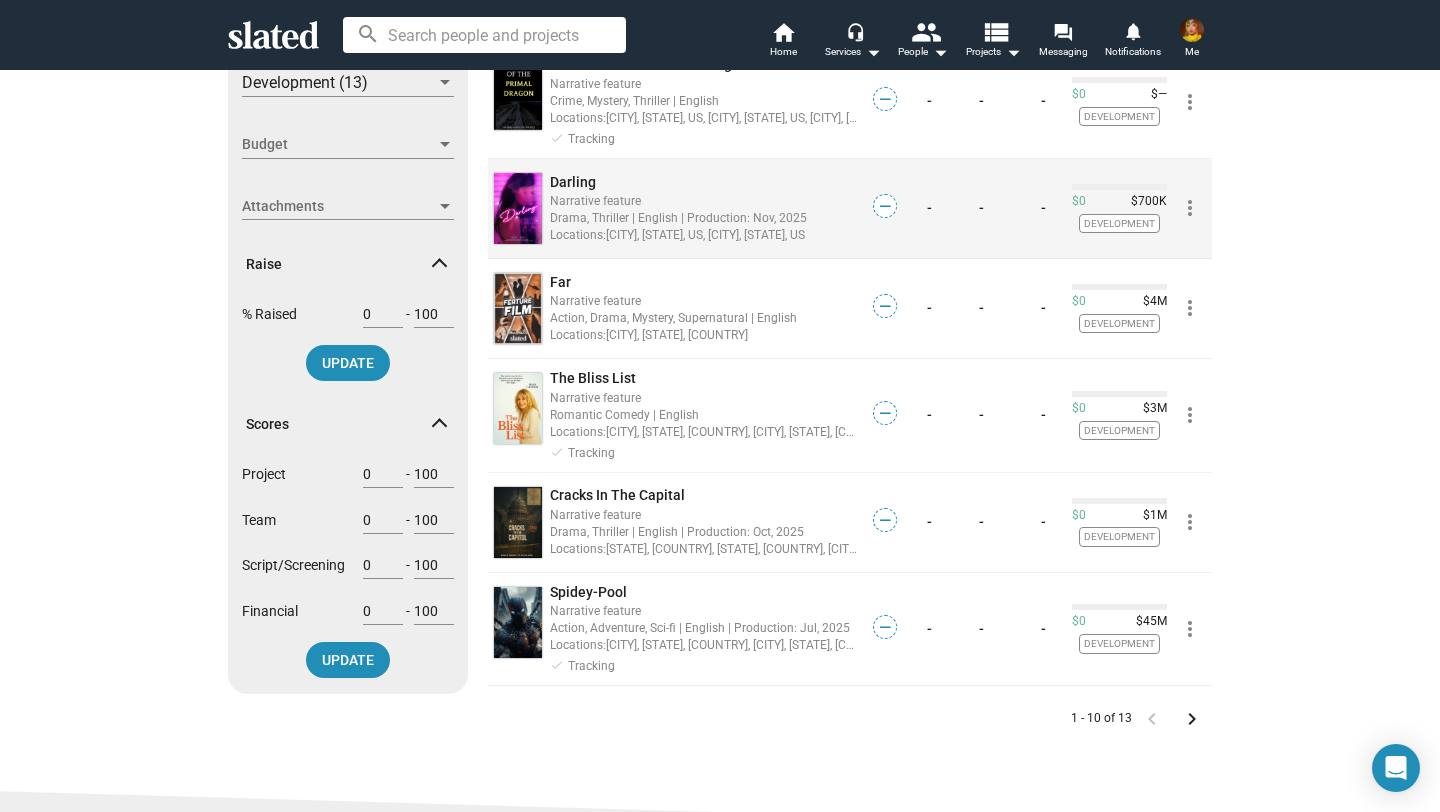 click on "Drama, Thriller | English | Production: Nov, 2025" at bounding box center (704, 200) 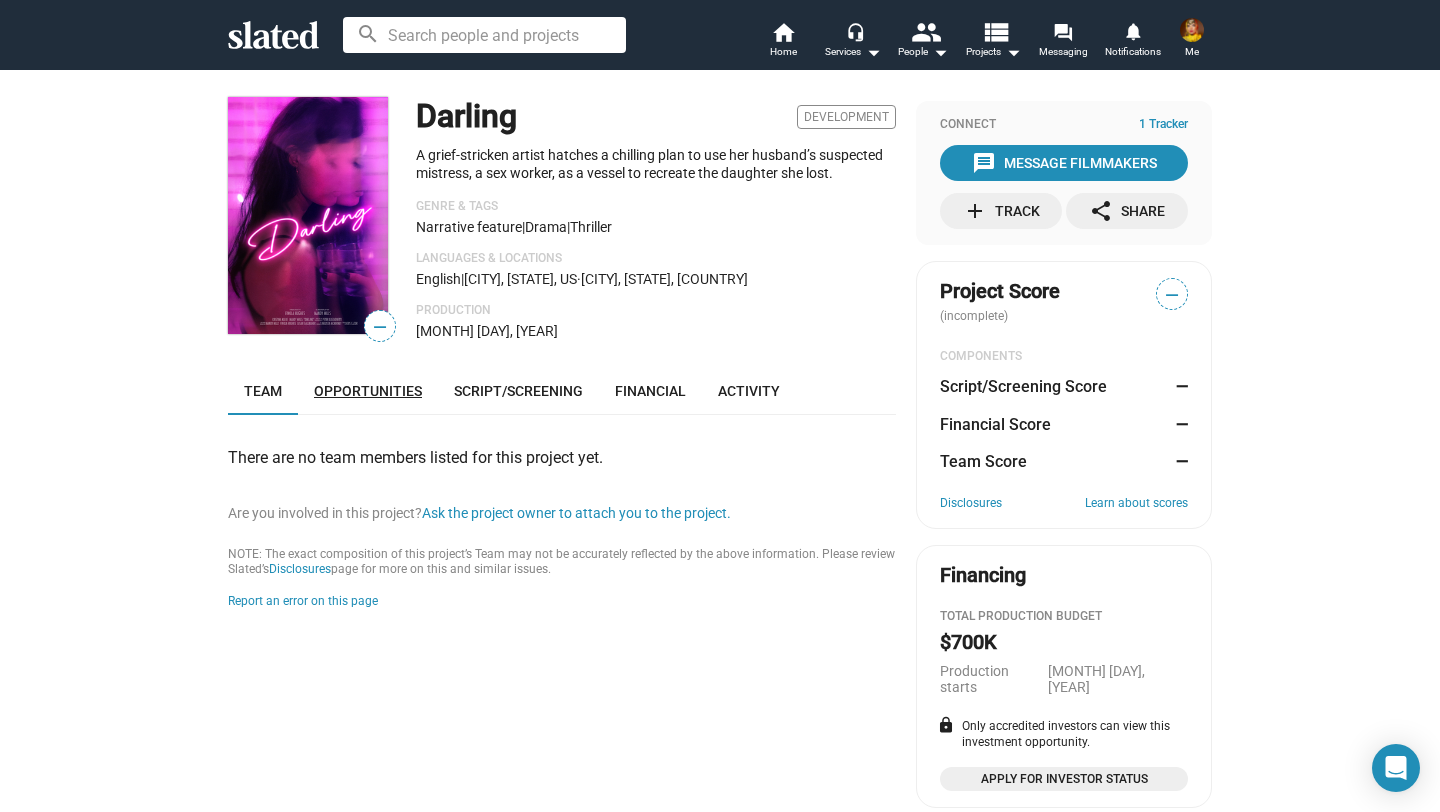 click on "Opportunities" at bounding box center (368, 391) 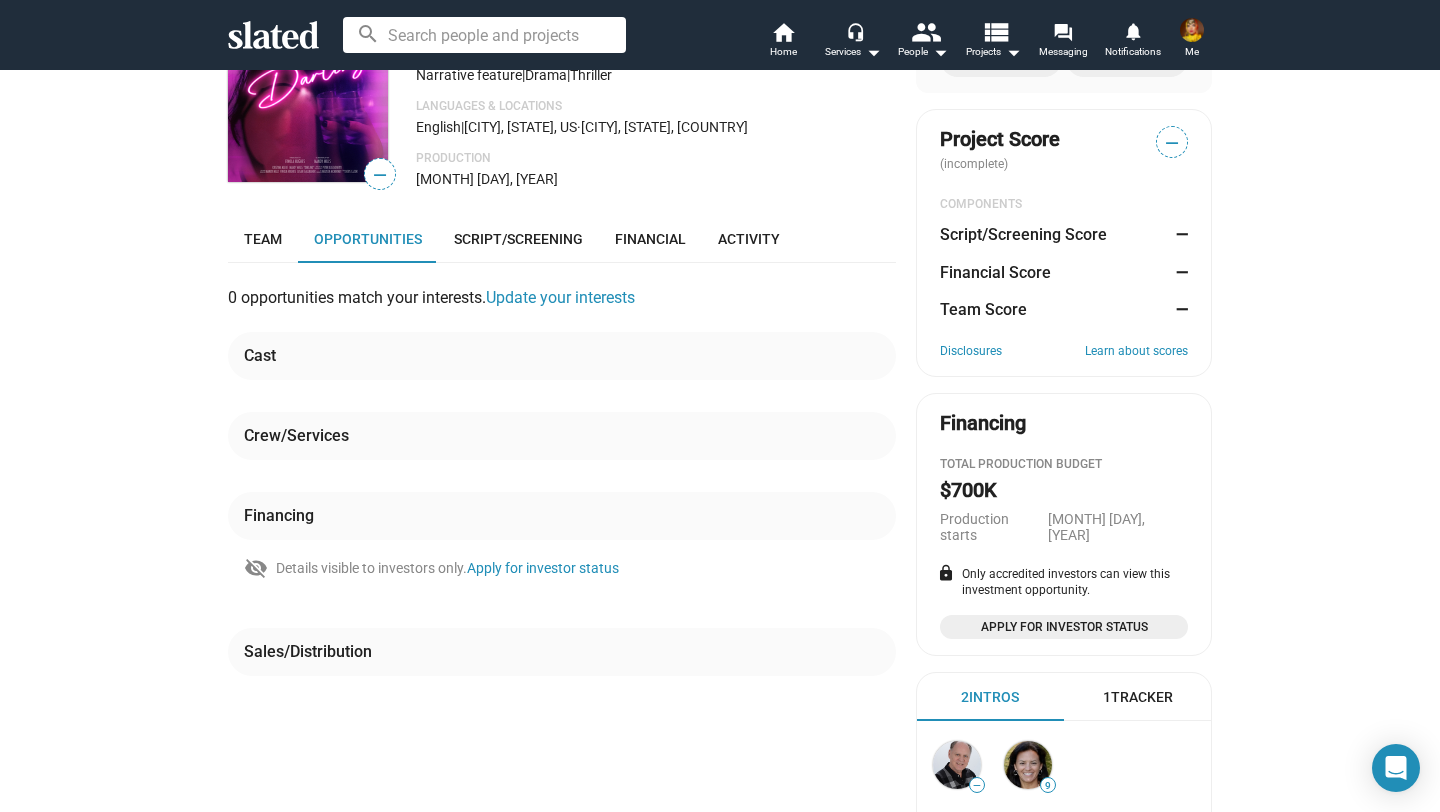 scroll, scrollTop: 0, scrollLeft: 0, axis: both 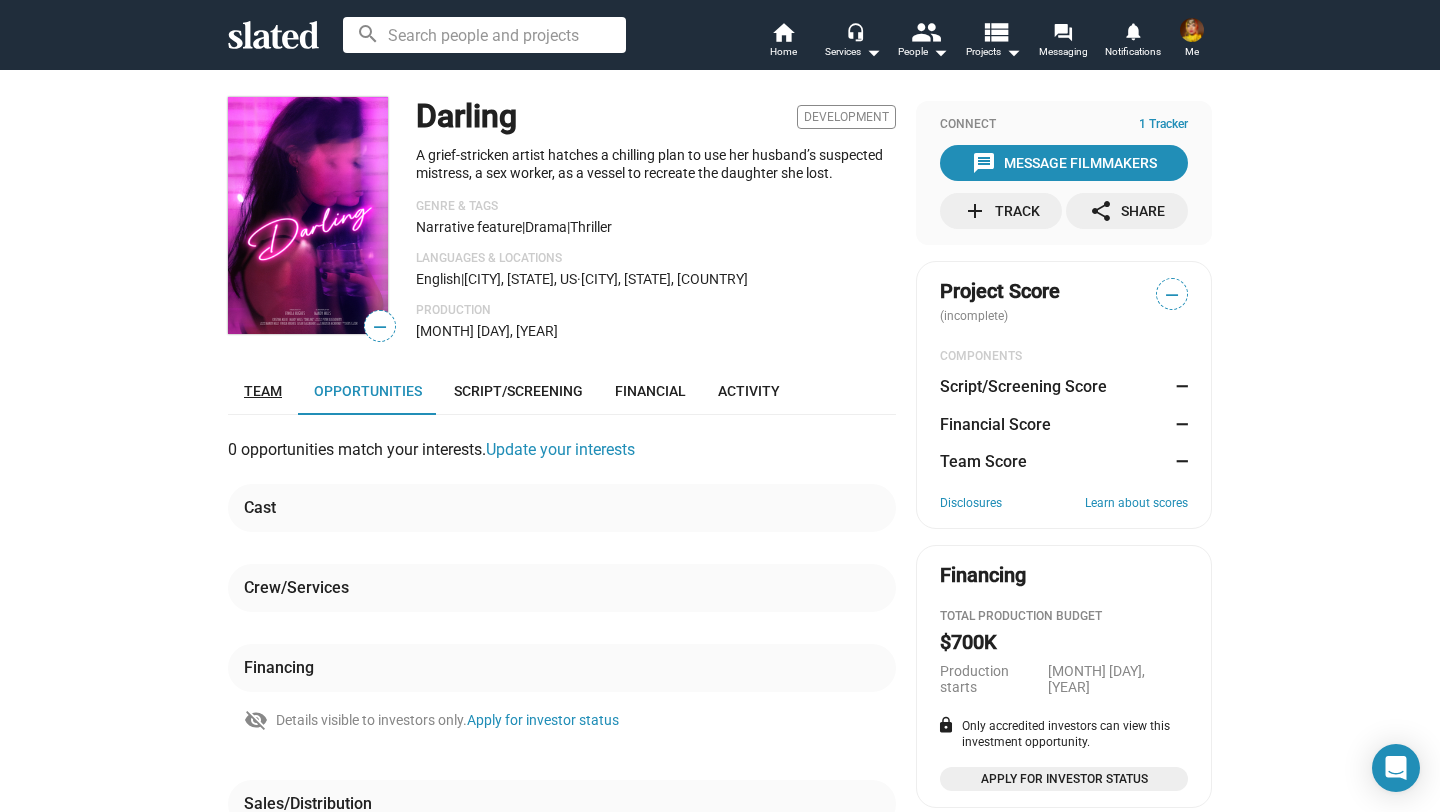 click on "Team" at bounding box center (263, 391) 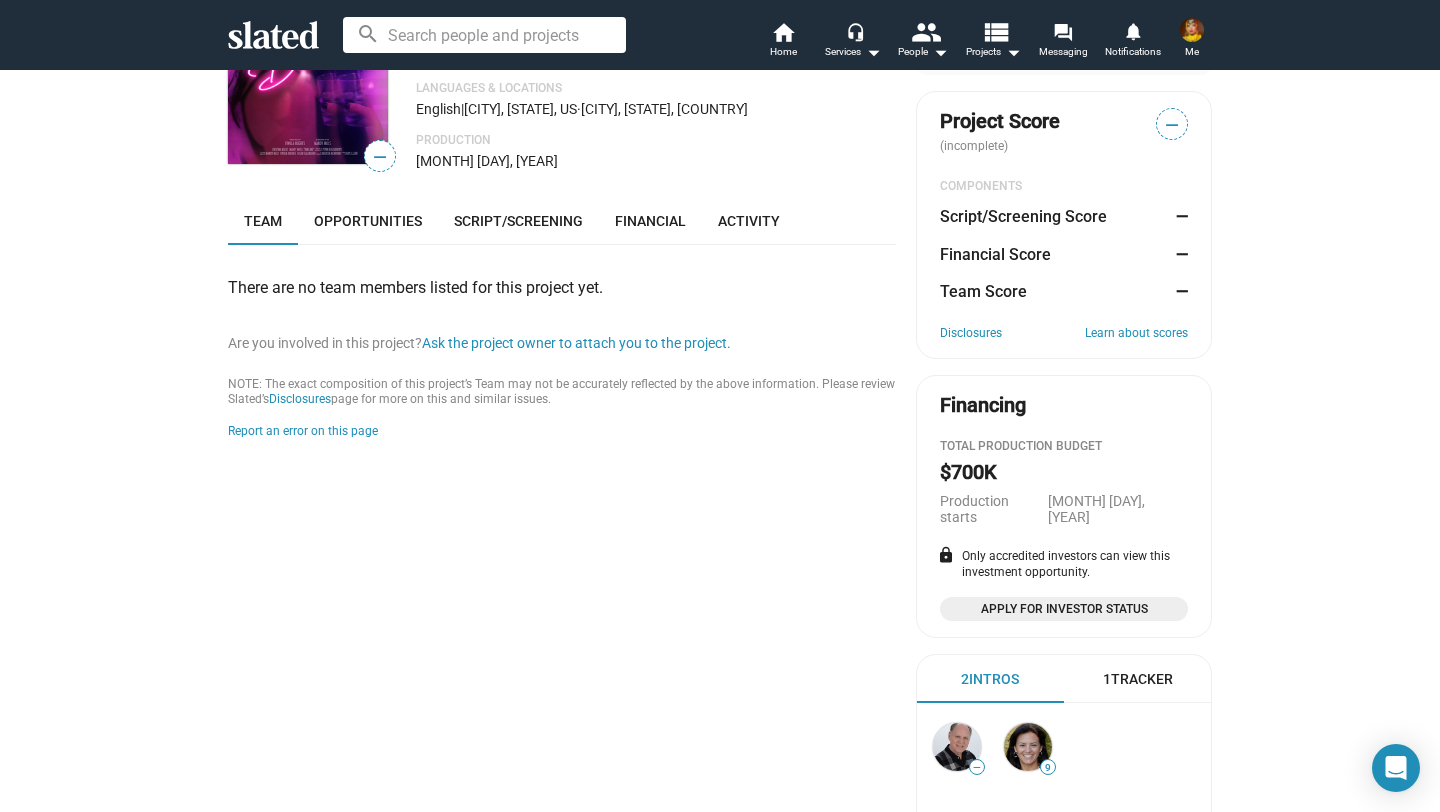 scroll, scrollTop: 0, scrollLeft: 0, axis: both 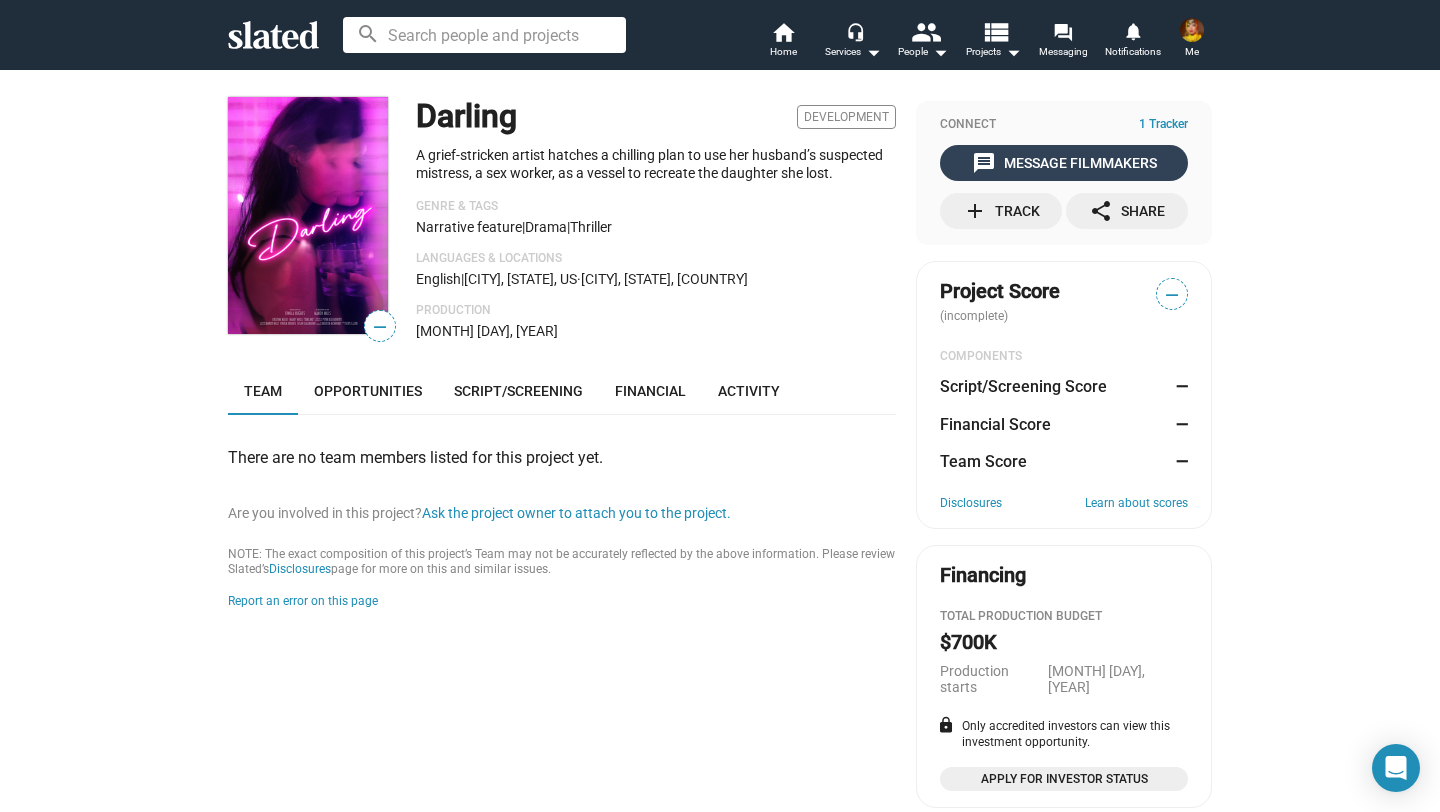 click on "message  Message Filmmakers" at bounding box center [1064, 163] 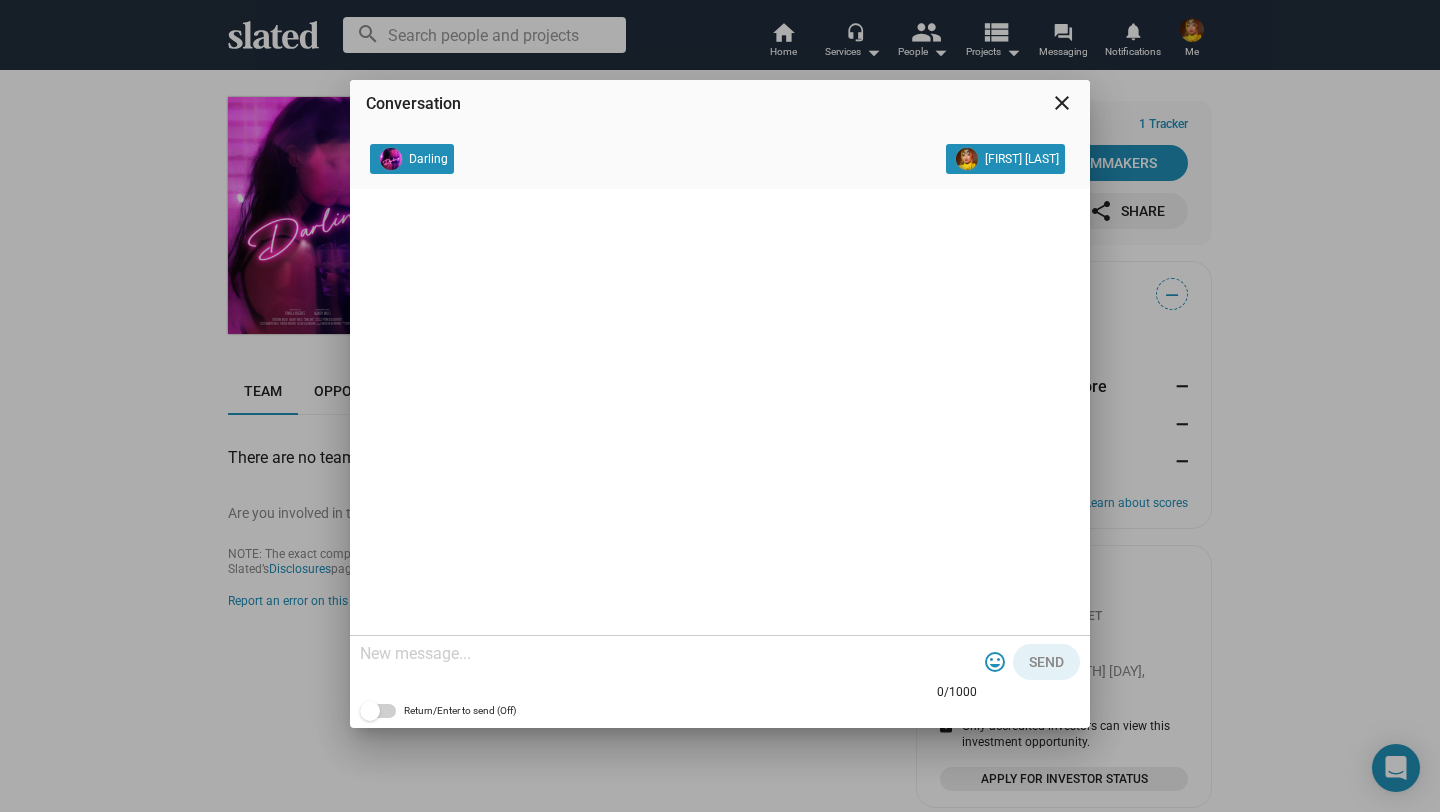 click at bounding box center [668, 654] 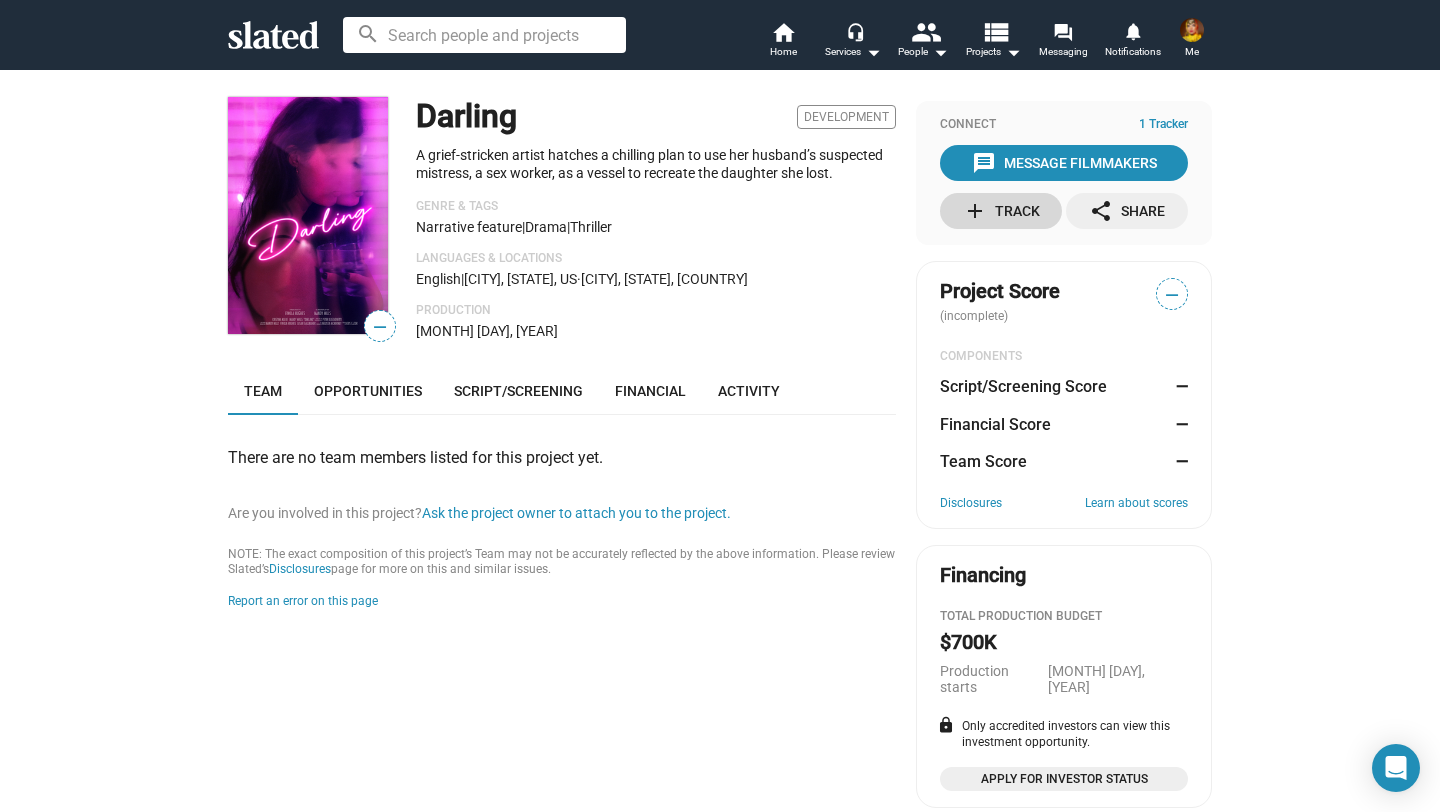click on "add  Track" at bounding box center [1001, 211] 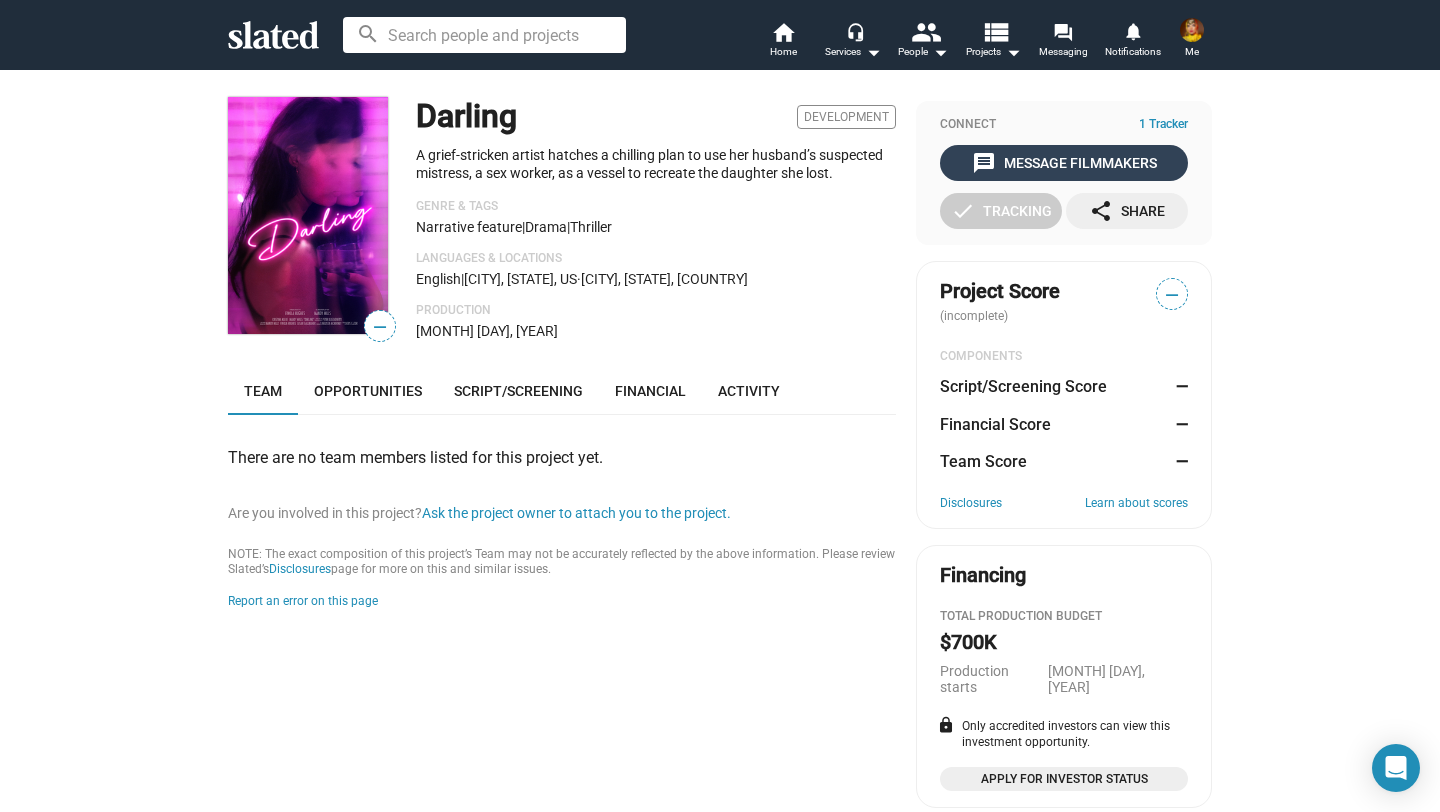 click on "message  Message Filmmakers" at bounding box center [1064, 163] 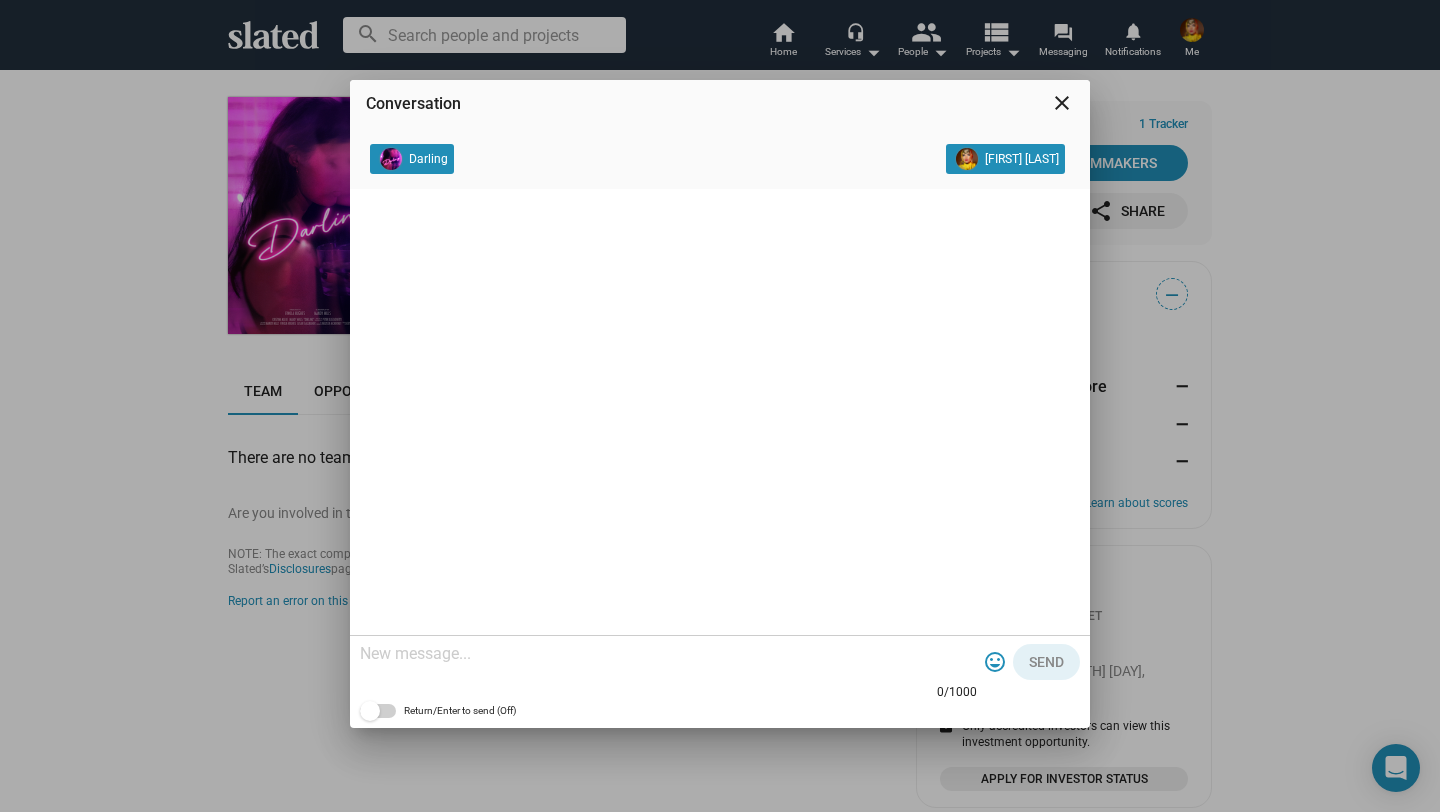 click at bounding box center [668, 654] 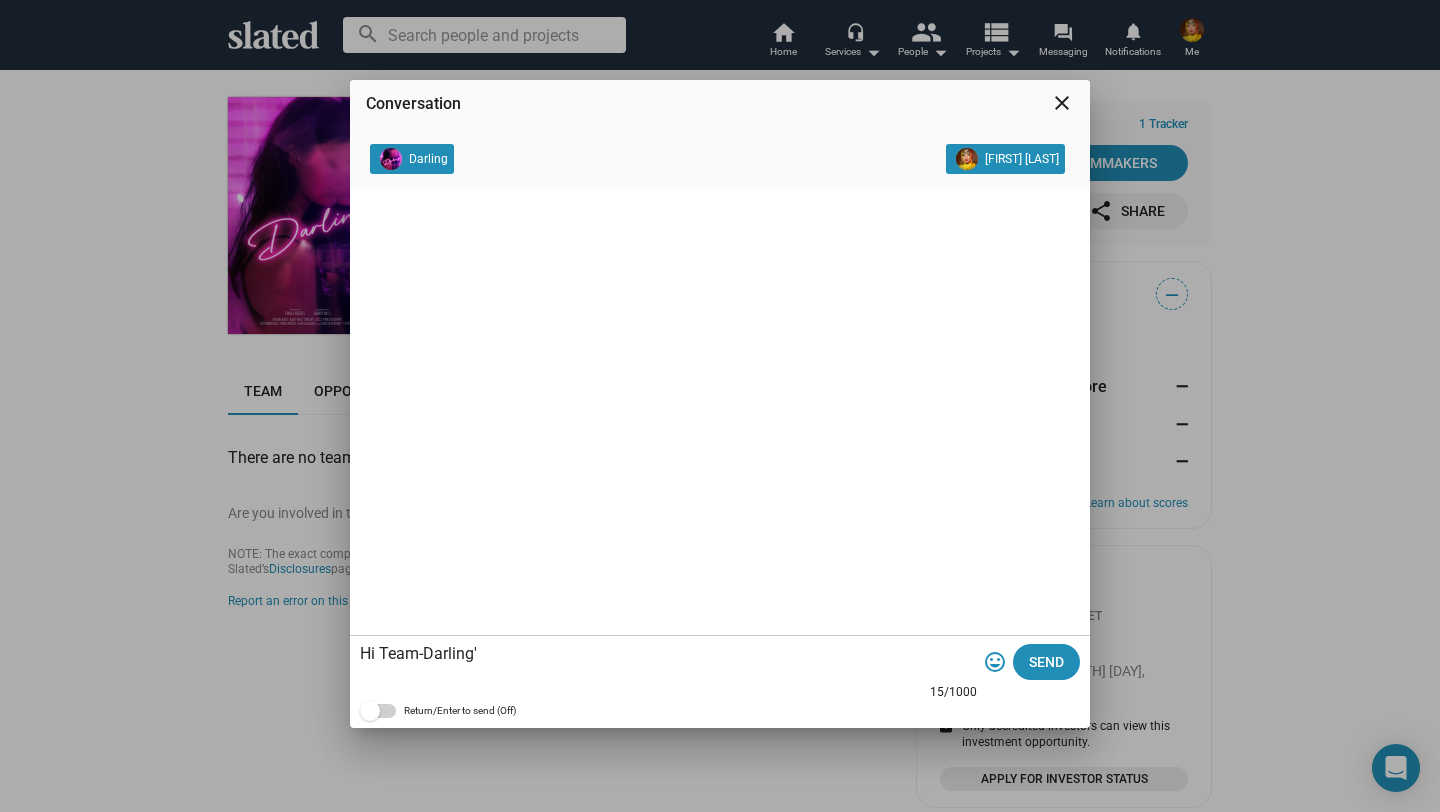 click on "Hi Team-Darling'" at bounding box center [668, 654] 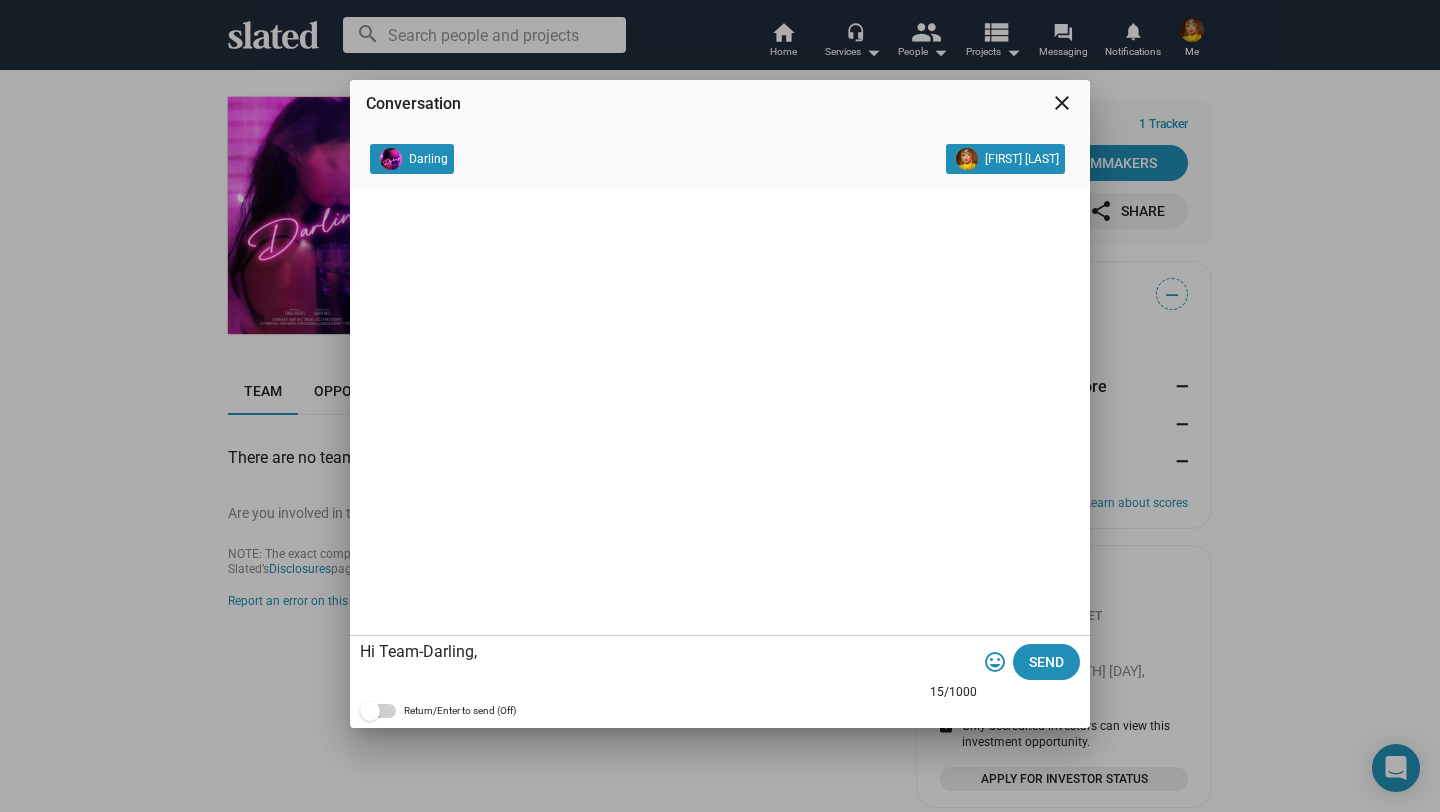 paste on "Hi,
Super interested. I'm [FIRST] and happy to support you on your journey. I'm founder and CEO of CinVest, LLC trustfund & incubator. My team and I support aspiring filmmakers on their journey bringing story to screen with all the structure, process, creative support involved. When we align after 6 months and the project & team fits into our portfolio, we option it. Process is pretty straight forward. For the first 6 months we represent you, guide you through the process and already look for development financing. Depending on your budget, we can also provide you with a PoC, since we have Blue Whale Pictures as affiliate company, that comes with full VFX and Creative Direction support. If this sounds good, let's hop on a call and talk on how to get us started!" 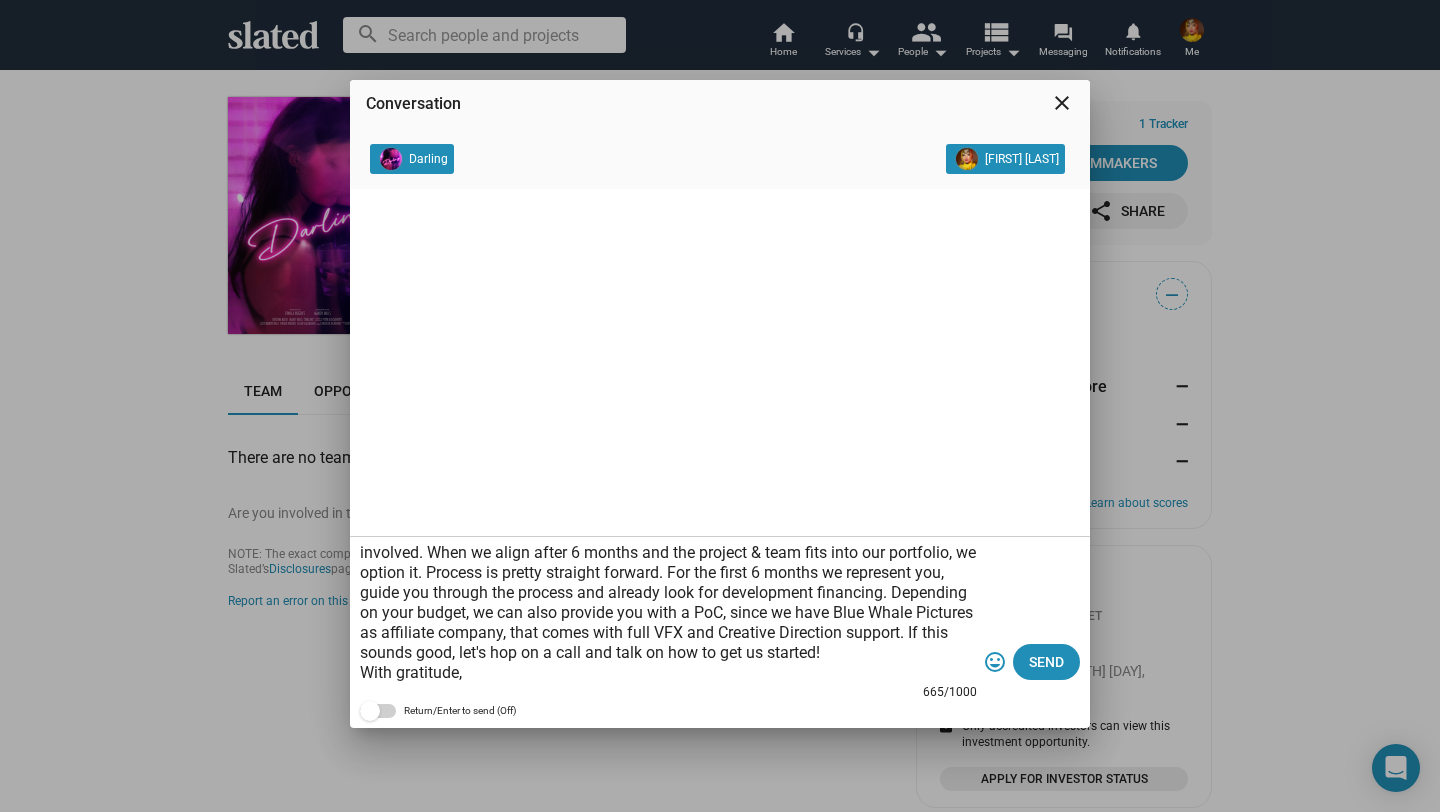 scroll, scrollTop: 120, scrollLeft: 0, axis: vertical 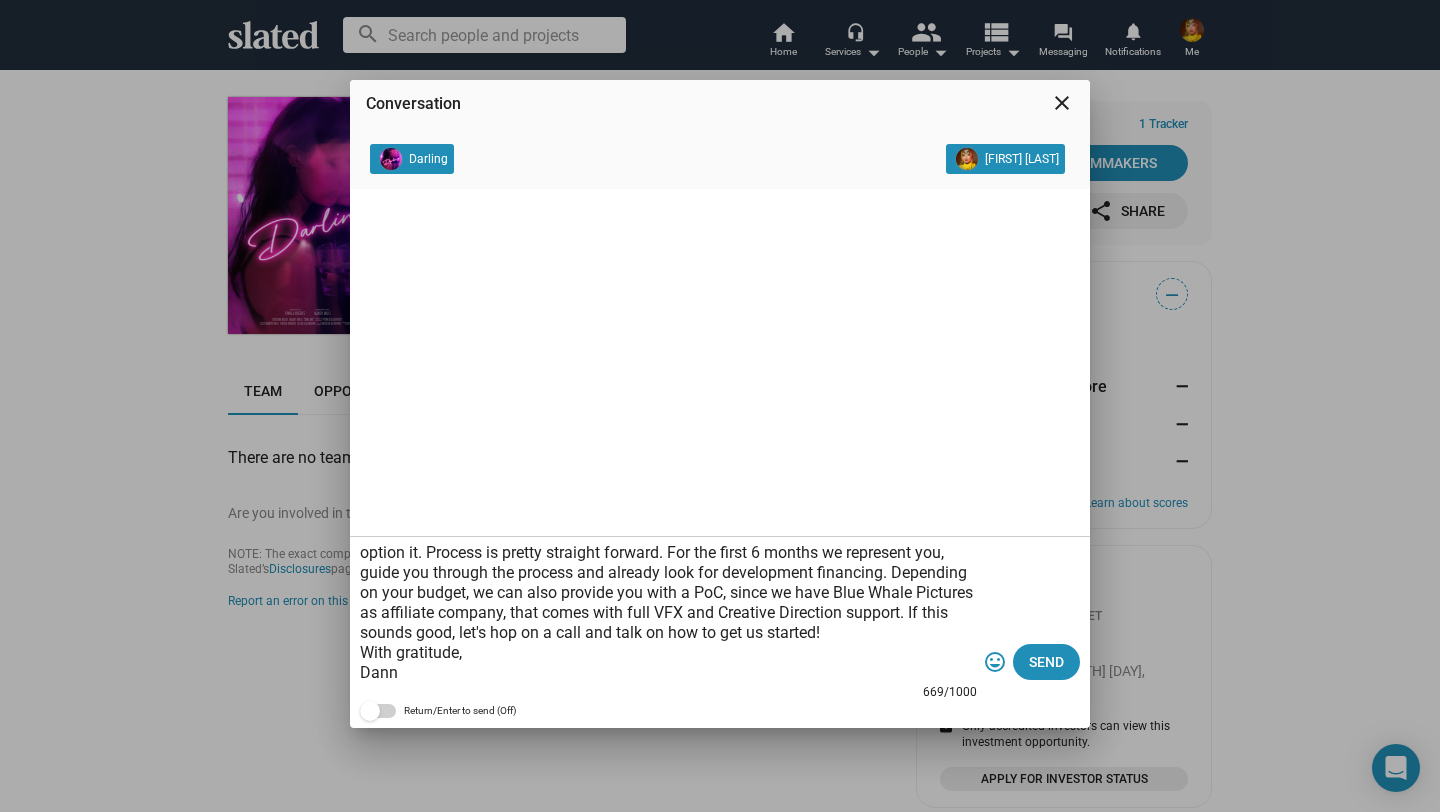 type on "Hi Team-Darling,
Hi,
Super interested. I'm [FIRST] and happy to support you on your journey. I'm founder and CEO of CinVest, LLC trustfund & incubator. My team and I support aspiring filmmakers on their journey bringing story to screen with all the structure, process, creative support involved. When we align after 6 months and the project & team fits into our portfolio, we option it. Process is pretty straight forward. For the first 6 months we represent you, guide you through the process and already look for development financing. Depending on your budget, we can also provide you with a PoC, since we have Blue Whale Pictures as affiliate company, that comes with full VFX and Creative Direction support. If this sounds good, let's hop on a call and talk on how to get us started!
With gratitude,
Danny" 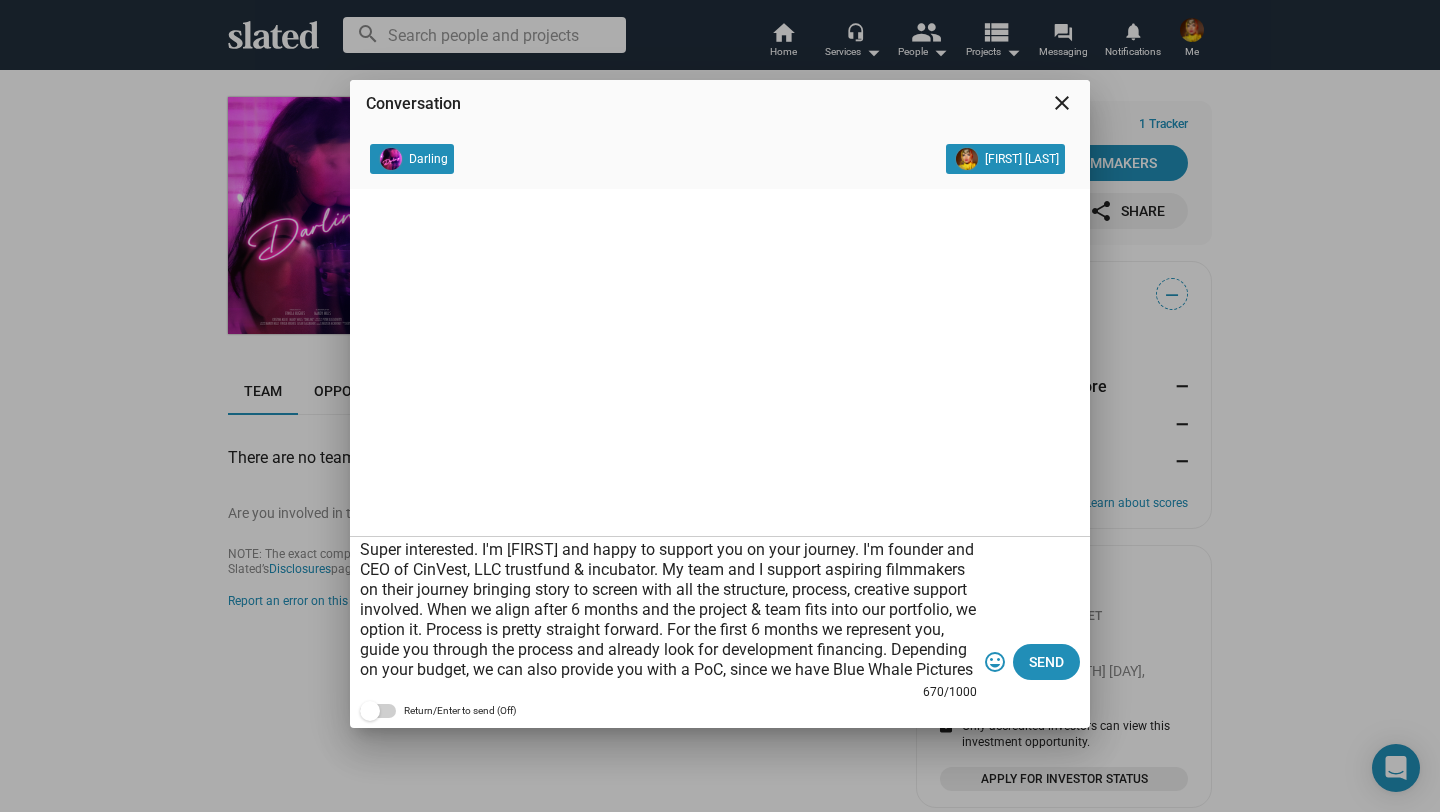 scroll, scrollTop: 0, scrollLeft: 0, axis: both 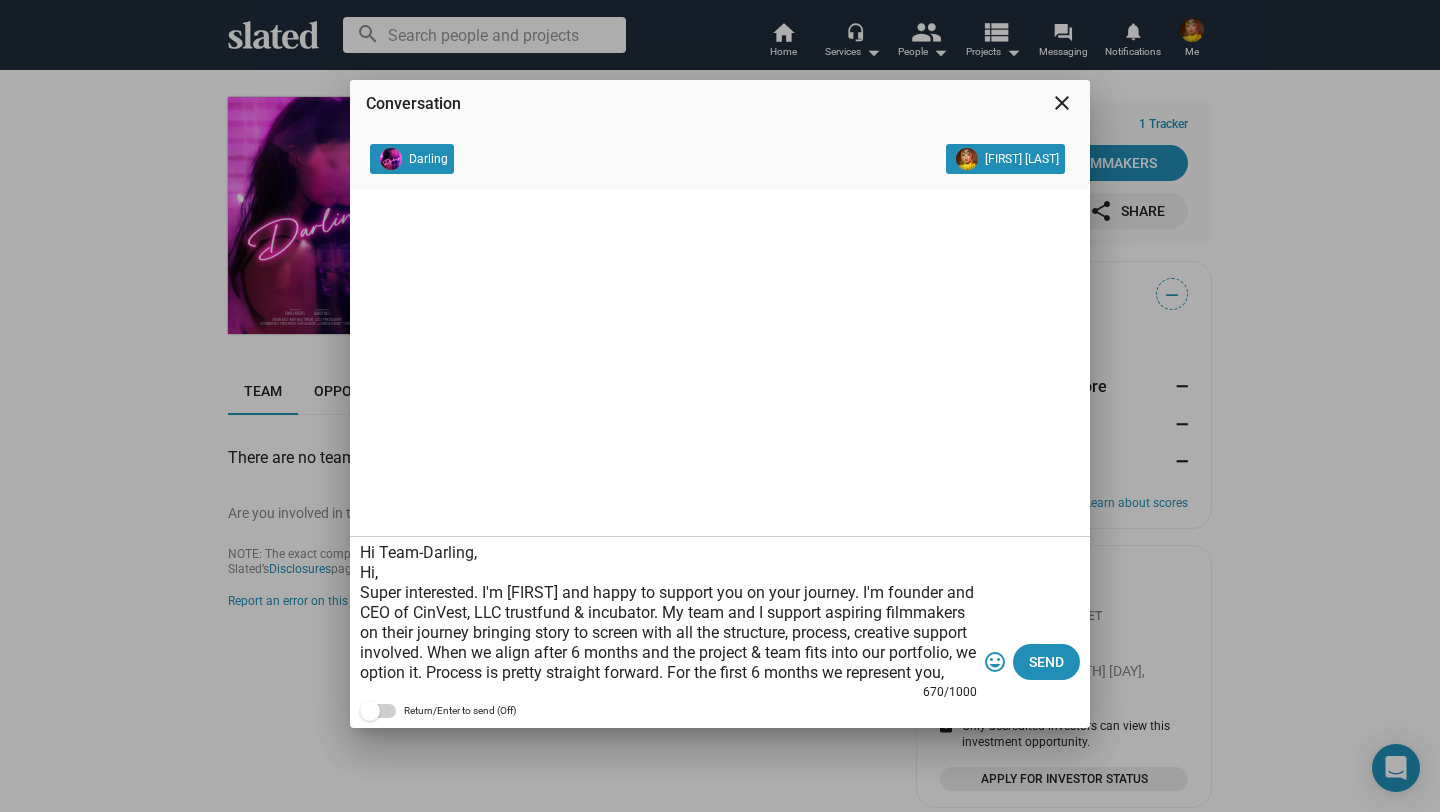 drag, startPoint x: 406, startPoint y: 572, endPoint x: 324, endPoint y: 570, distance: 82.02438 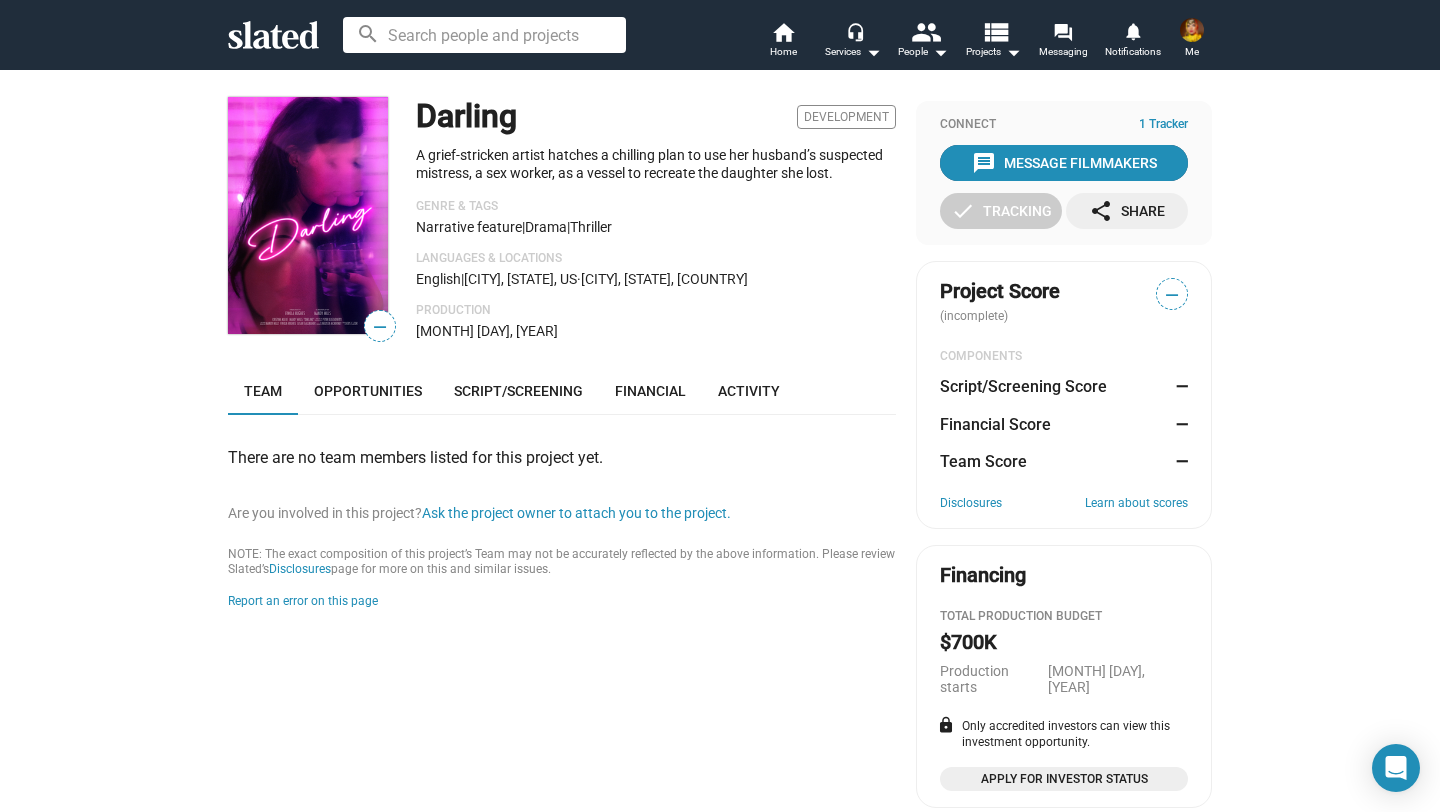 click on "message  Message Filmmakers" at bounding box center [1064, 163] 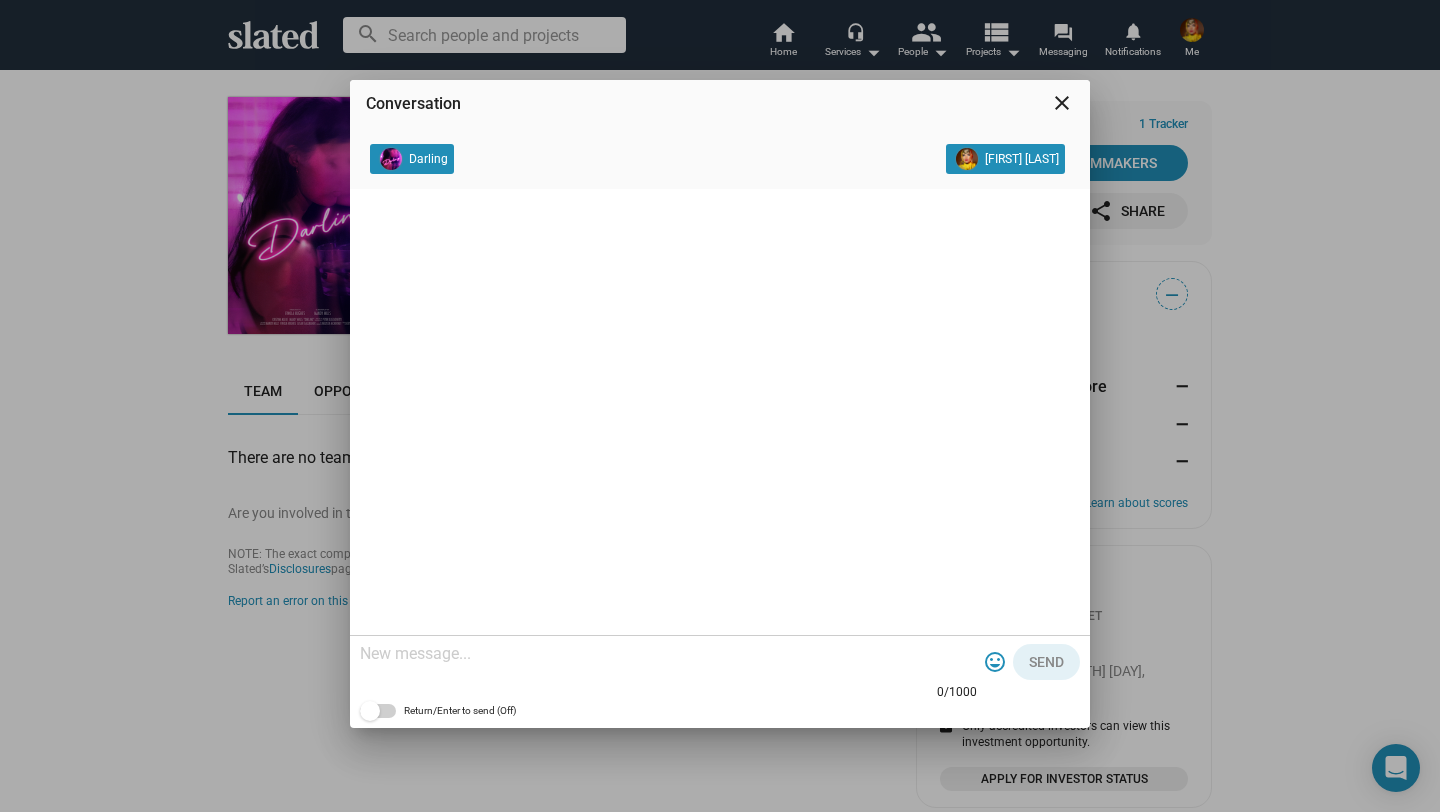 click at bounding box center (668, 654) 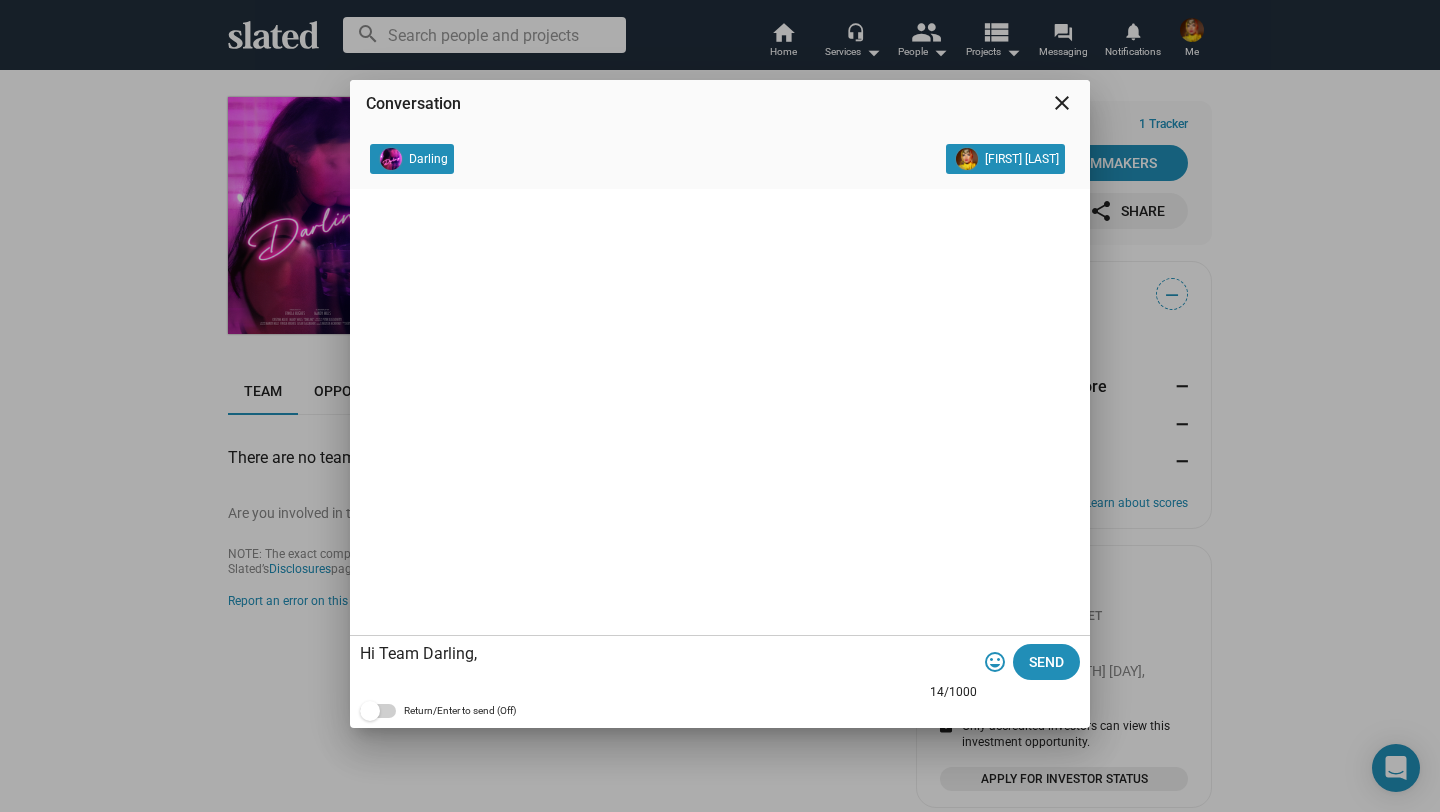 type on "Hi Team Darling," 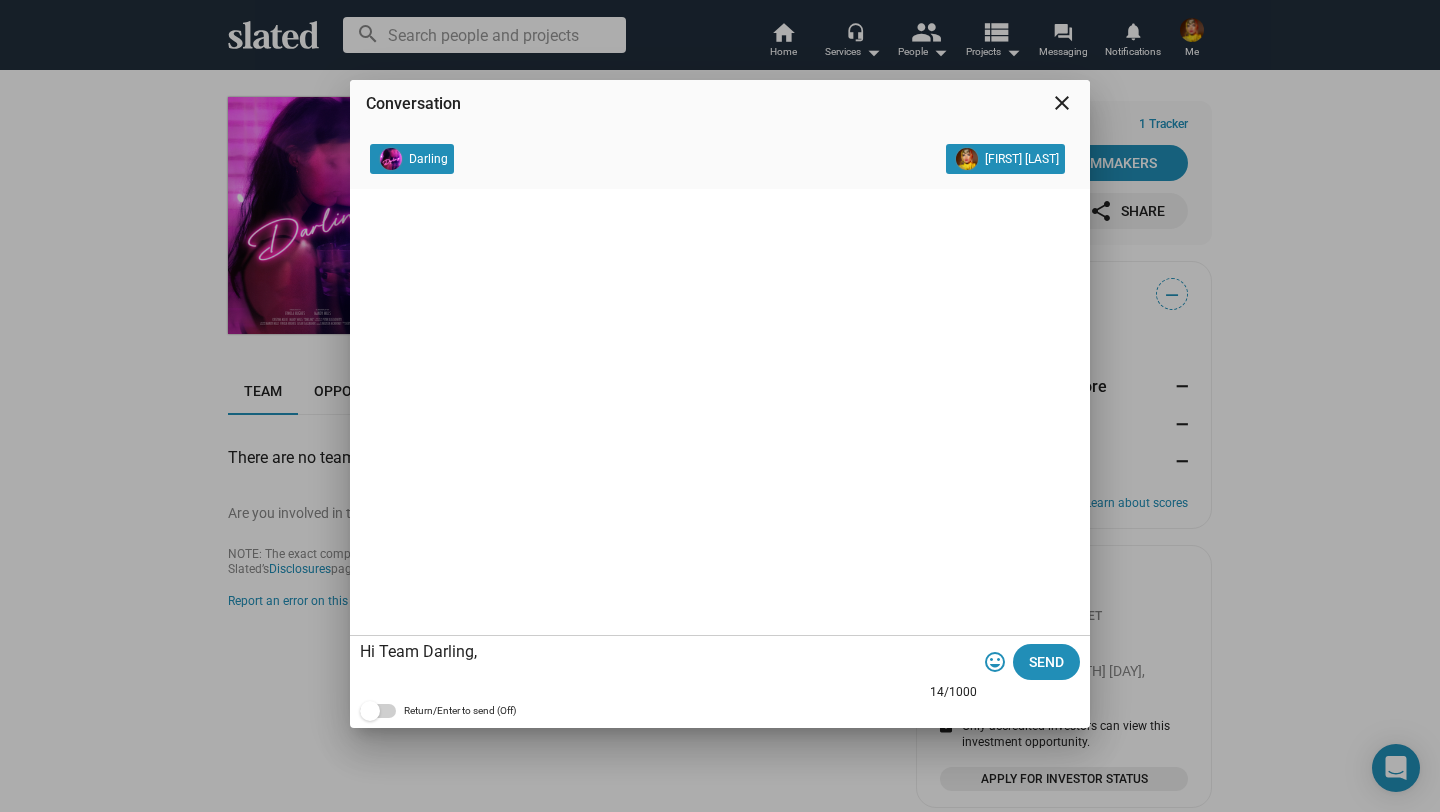 paste on "Hi,
Super interested. I'm [FIRST] and happy to support you on your journey. I'm founder and CEO of CinVest, LLC trustfund & incubator. My team and I support aspiring filmmakers on their journey bringing story to screen with all the structure, process, creative support involved. When we align after 6 months and the project & team fits into our portfolio, we option it. Process is pretty straight forward. For the first 6 months we represent you, guide you through the process and already look for development financing. Depending on your budget, we can also provide you with a PoC, since we have Blue Whale Pictures as affiliate company, that comes with full VFX and Creative Direction support. If this sounds good, let's hop on a call and talk on how to get us started!" 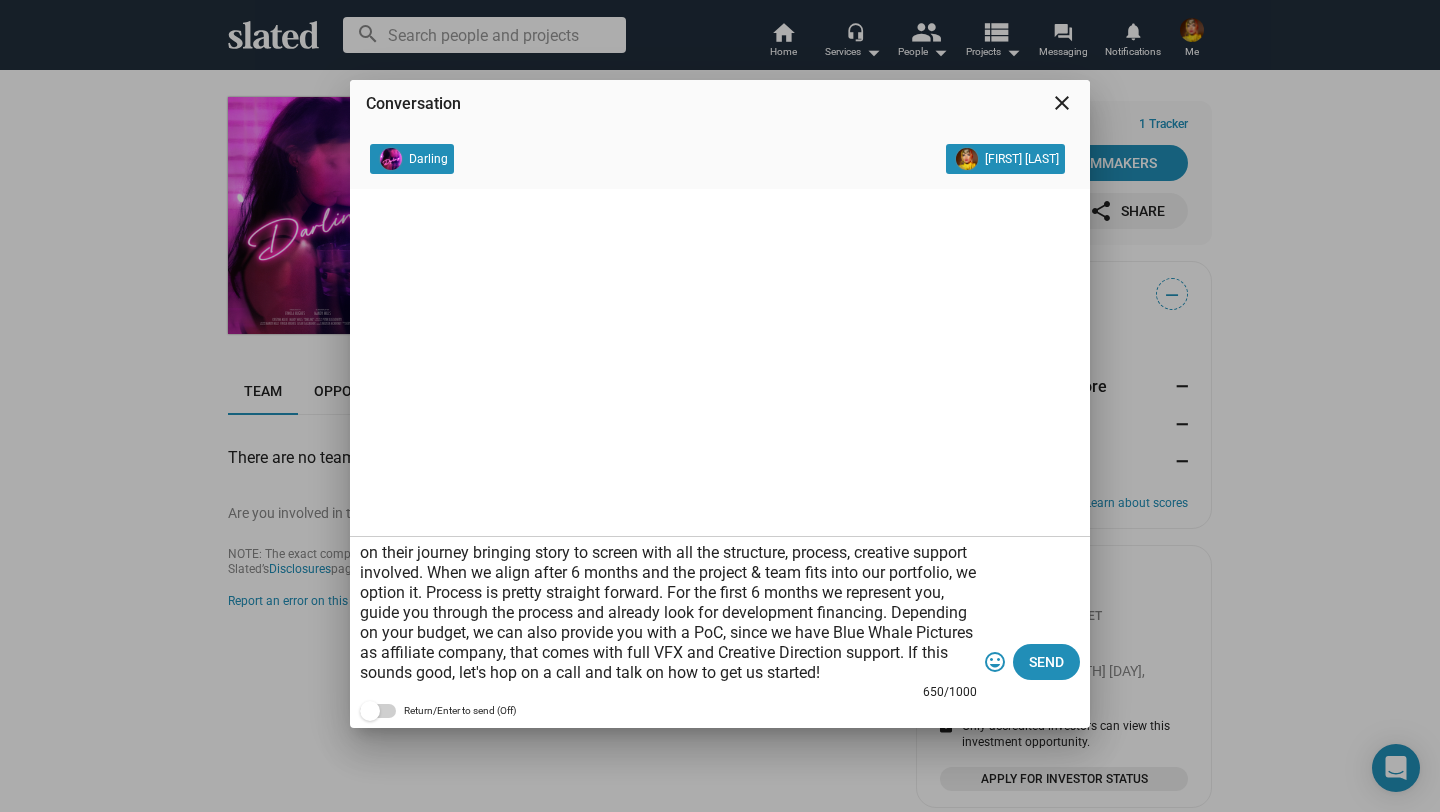 scroll, scrollTop: 0, scrollLeft: 0, axis: both 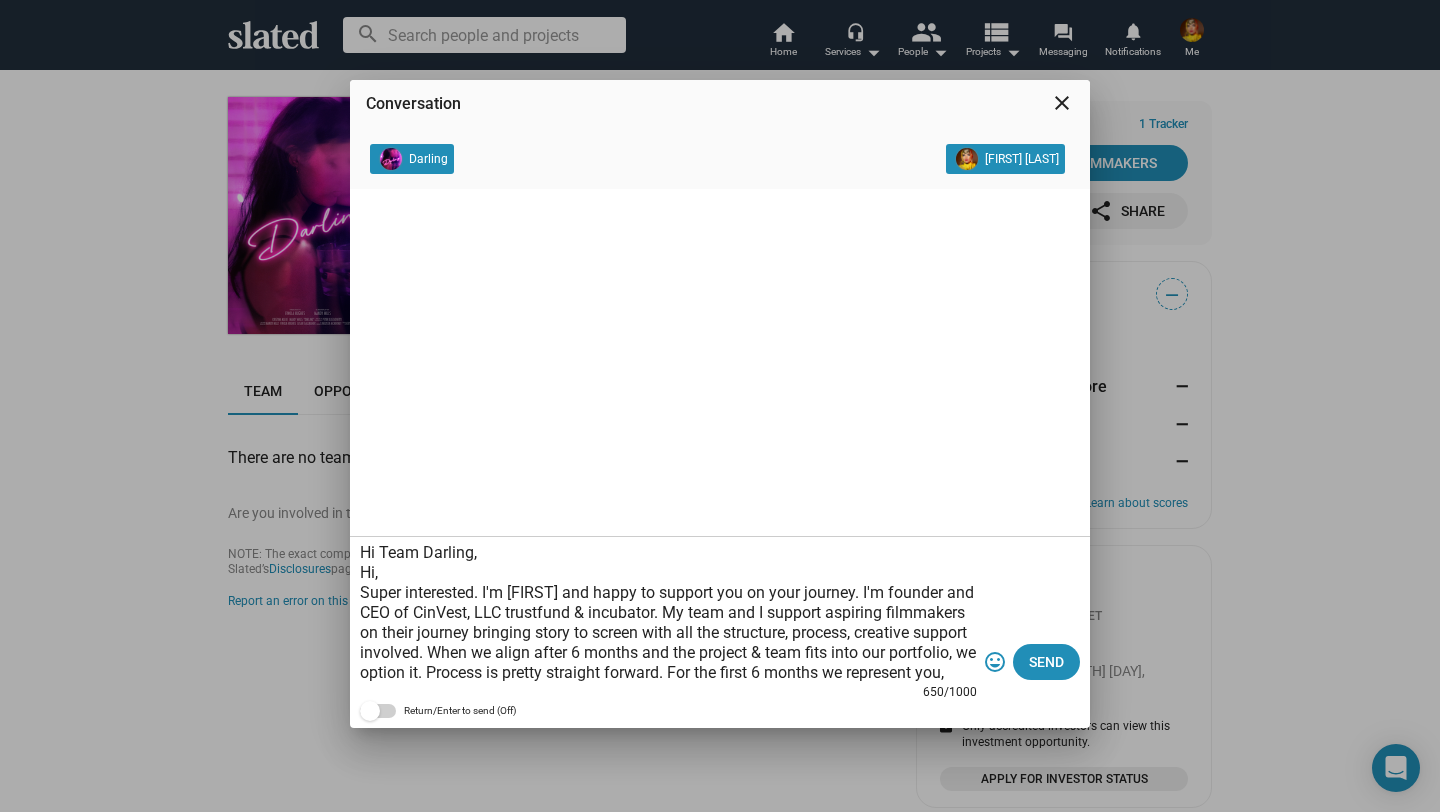 click on "Hi Team Darling,
Hi,
Super interested. I'm [FIRST] and happy to support you on your journey. I'm founder and CEO of CinVest, LLC trustfund & incubator. My team and I support aspiring filmmakers on their journey bringing story to screen with all the structure, process, creative support involved. When we align after 6 months and the project & team fits into our portfolio, we option it. Process is pretty straight forward. For the first 6 months we represent you, guide you through the process and already look for development financing. Depending on your budget, we can also provide you with a PoC, since we have Blue Whale Pictures as affiliate company, that comes with full VFX and Creative Direction support. If this sounds good, let's hop on a call and talk on how to get us started!
With gratitud" at bounding box center (668, 613) 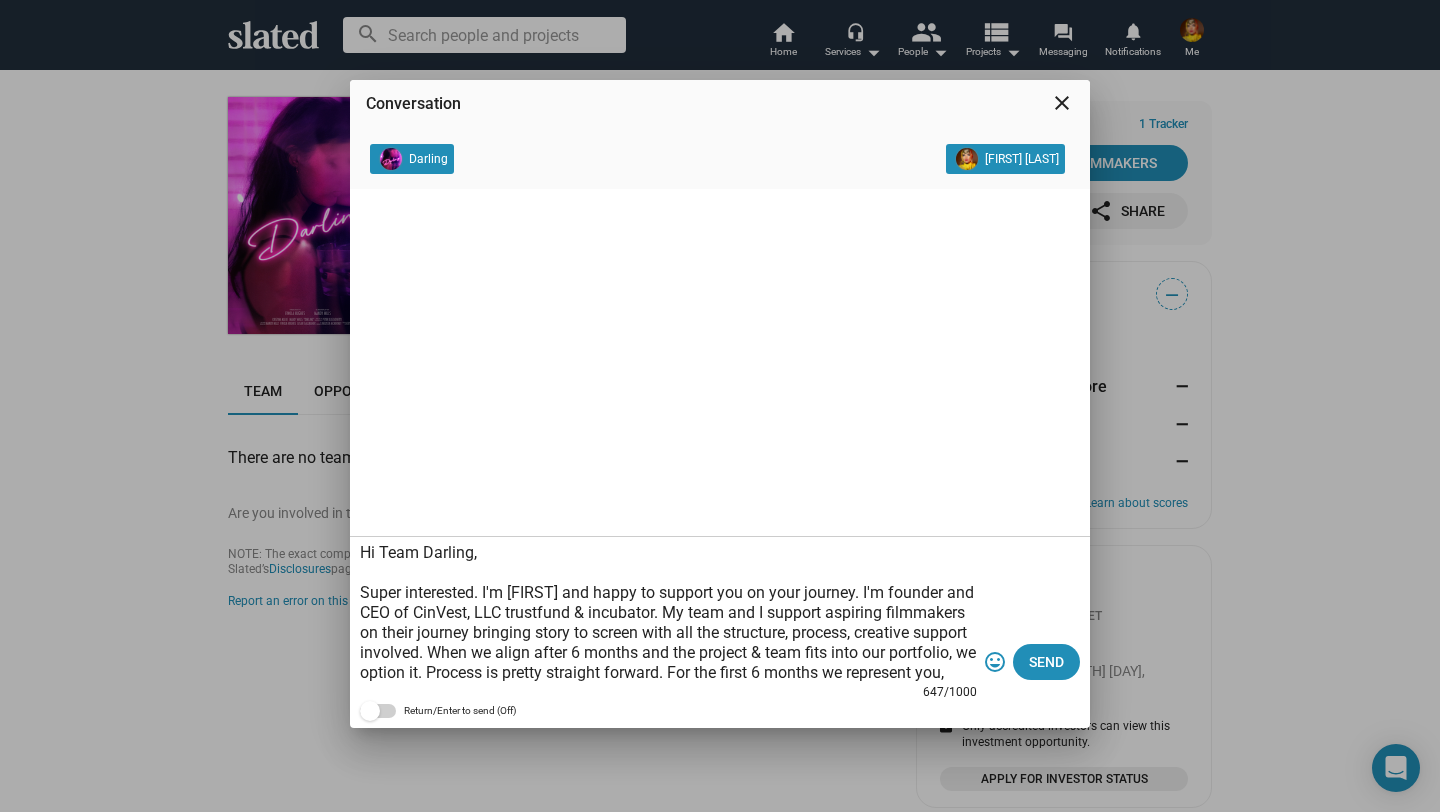 drag, startPoint x: 481, startPoint y: 591, endPoint x: 334, endPoint y: 589, distance: 147.01361 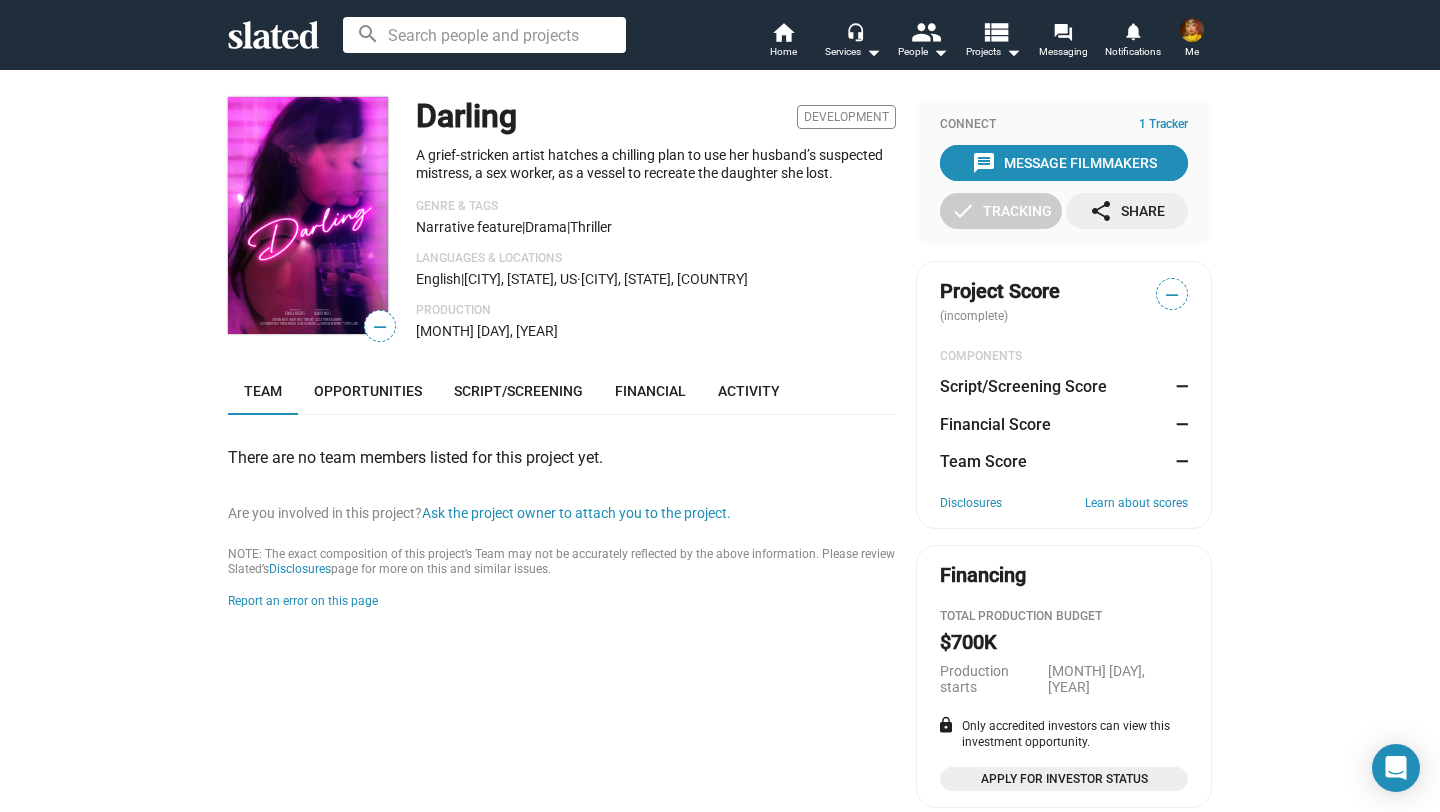 type 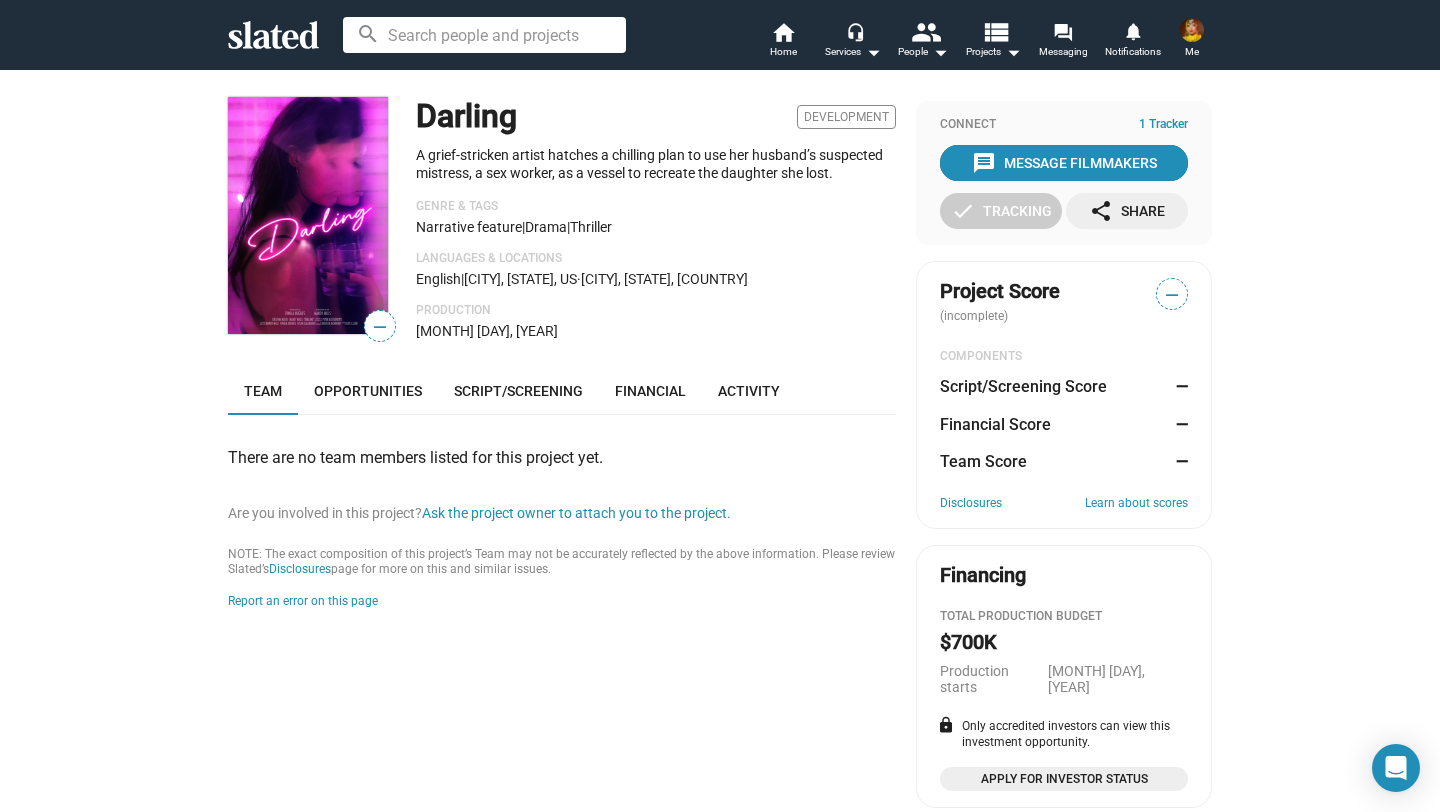click on "message  Message Filmmakers" at bounding box center (1064, 163) 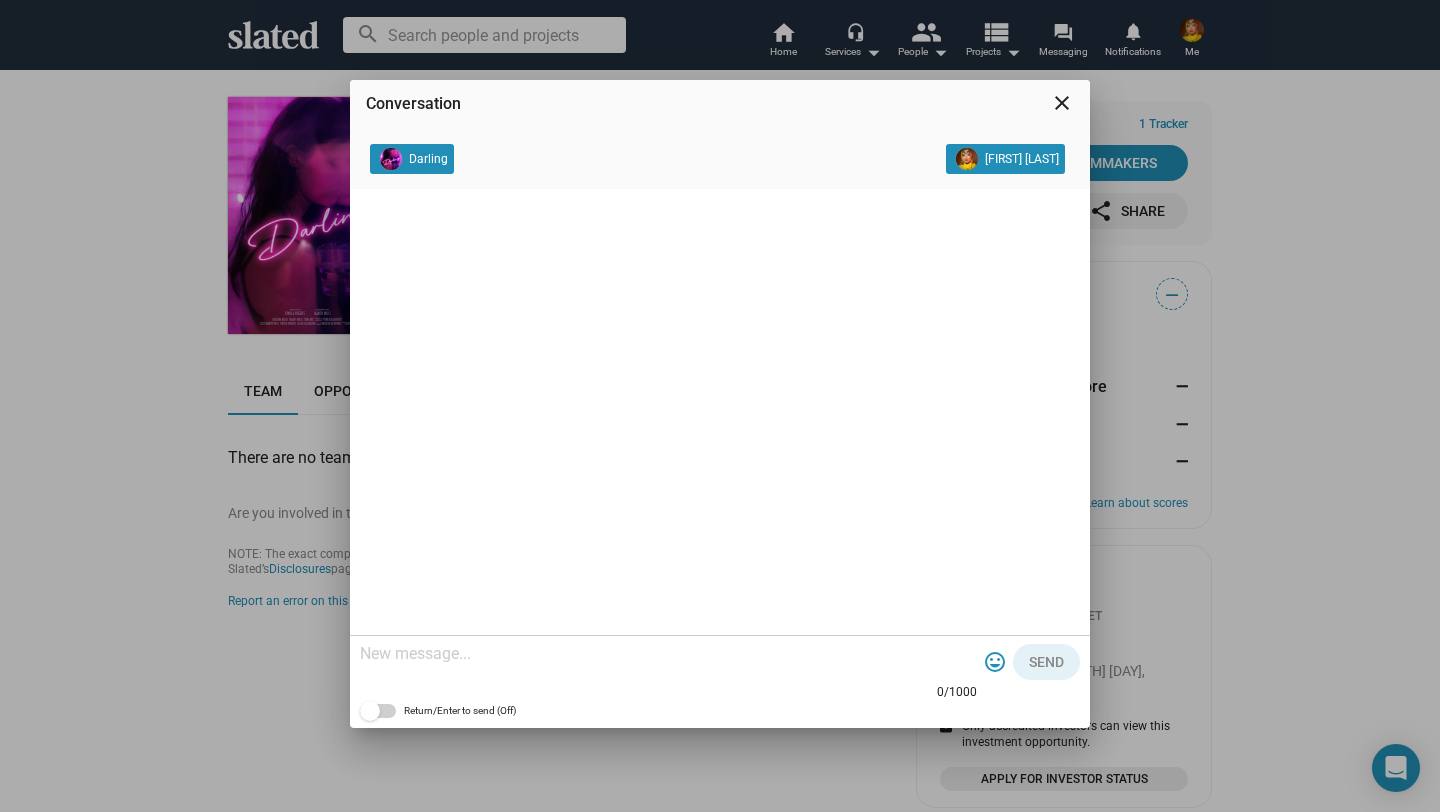 click at bounding box center (668, 654) 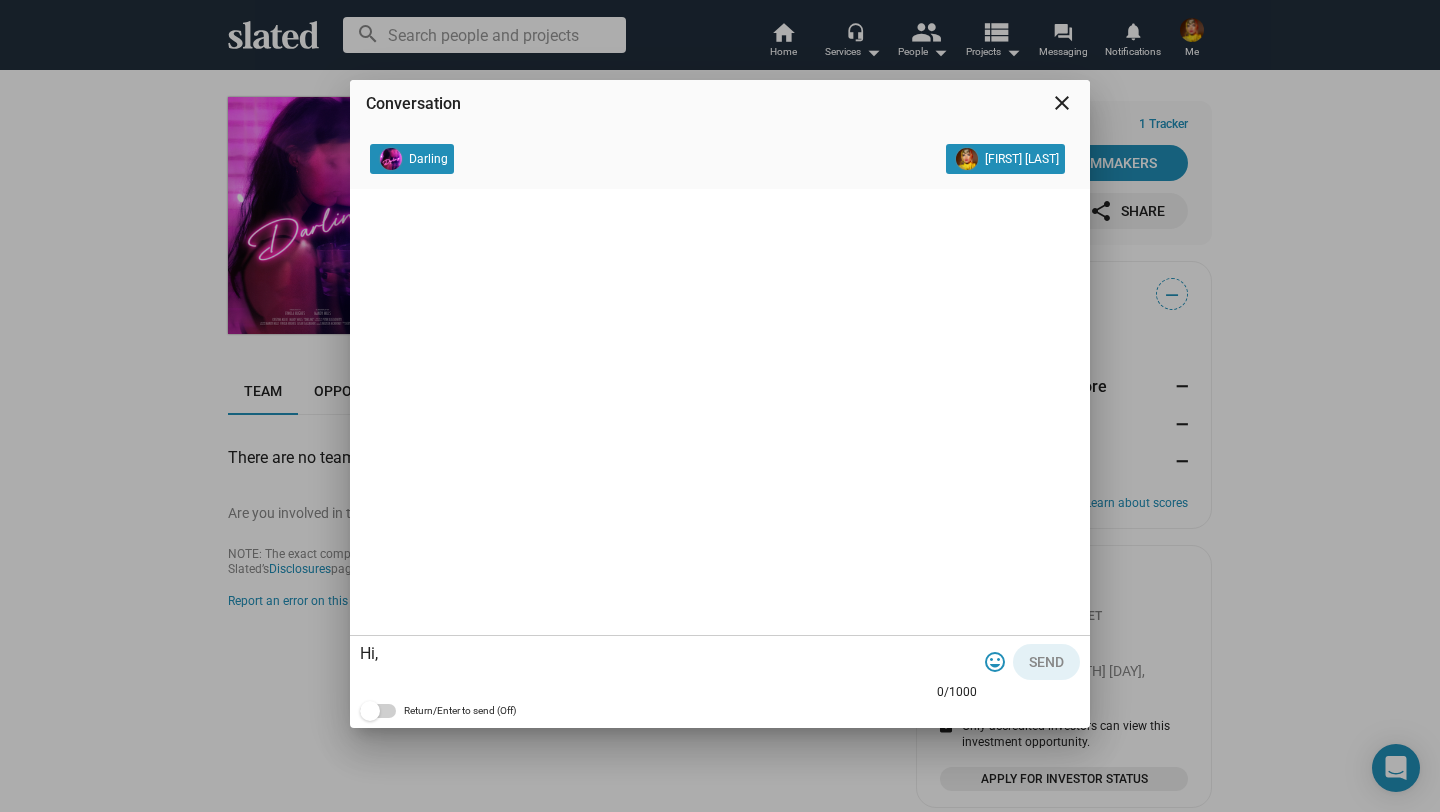 scroll, scrollTop: 60, scrollLeft: 0, axis: vertical 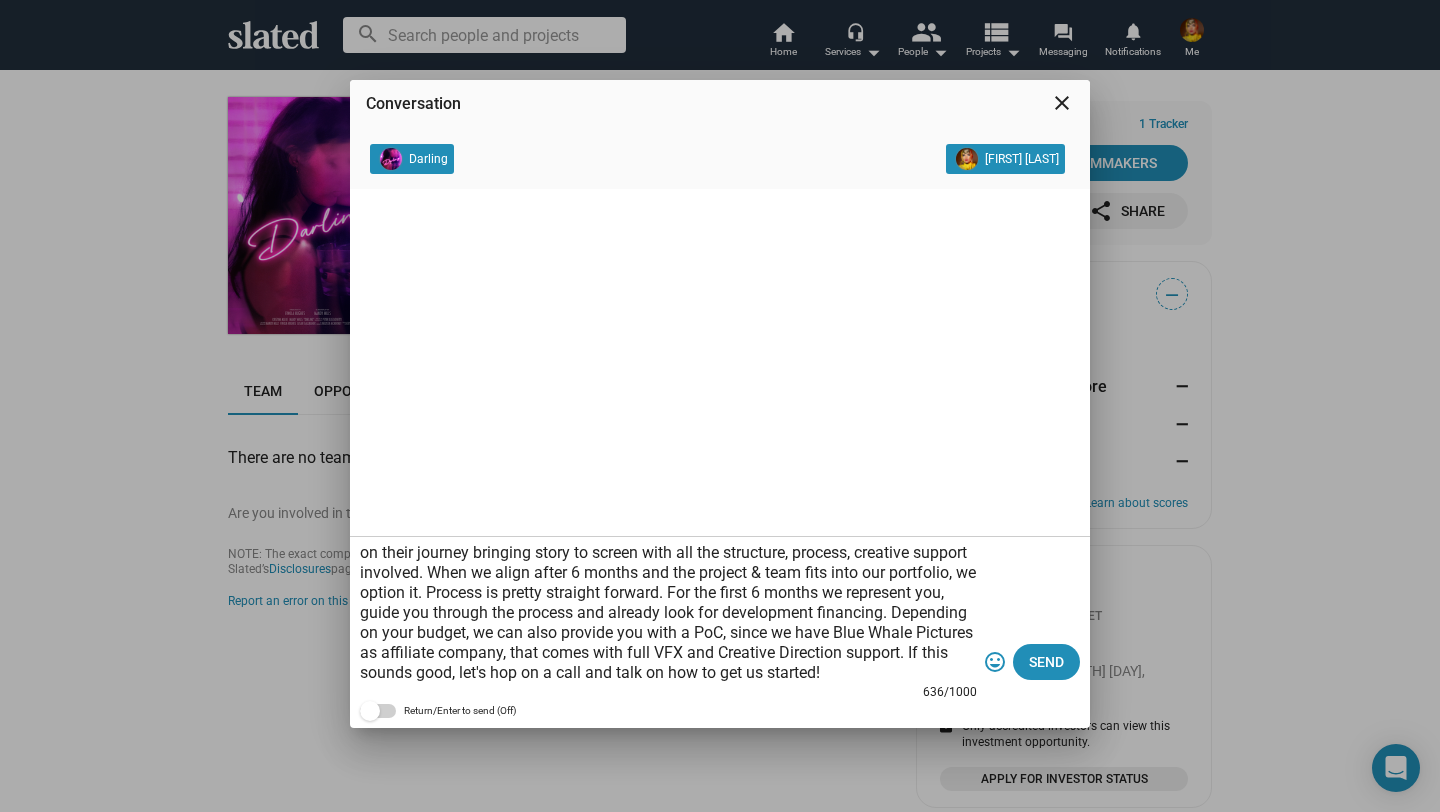 type on "Hi,
Super interested. I'm [FIRST] and happy to support you on your journey. I'm founder and CEO of CinVest, LLC trustfund & incubator. My team and I support aspiring filmmakers on their journey bringing story to screen with all the structure, process, creative support involved. When we align after 6 months and the project & team fits into our portfolio, we option it. Process is pretty straight forward. For the first 6 months we represent you, guide you through the process and already look for development financing. Depending on your budget, we can also provide you with a PoC, since we have Blue Whale Pictures as affiliate company, that comes with full VFX and Creative Direction support. If this sounds good, let's hop on a call and talk on how to get us started!" 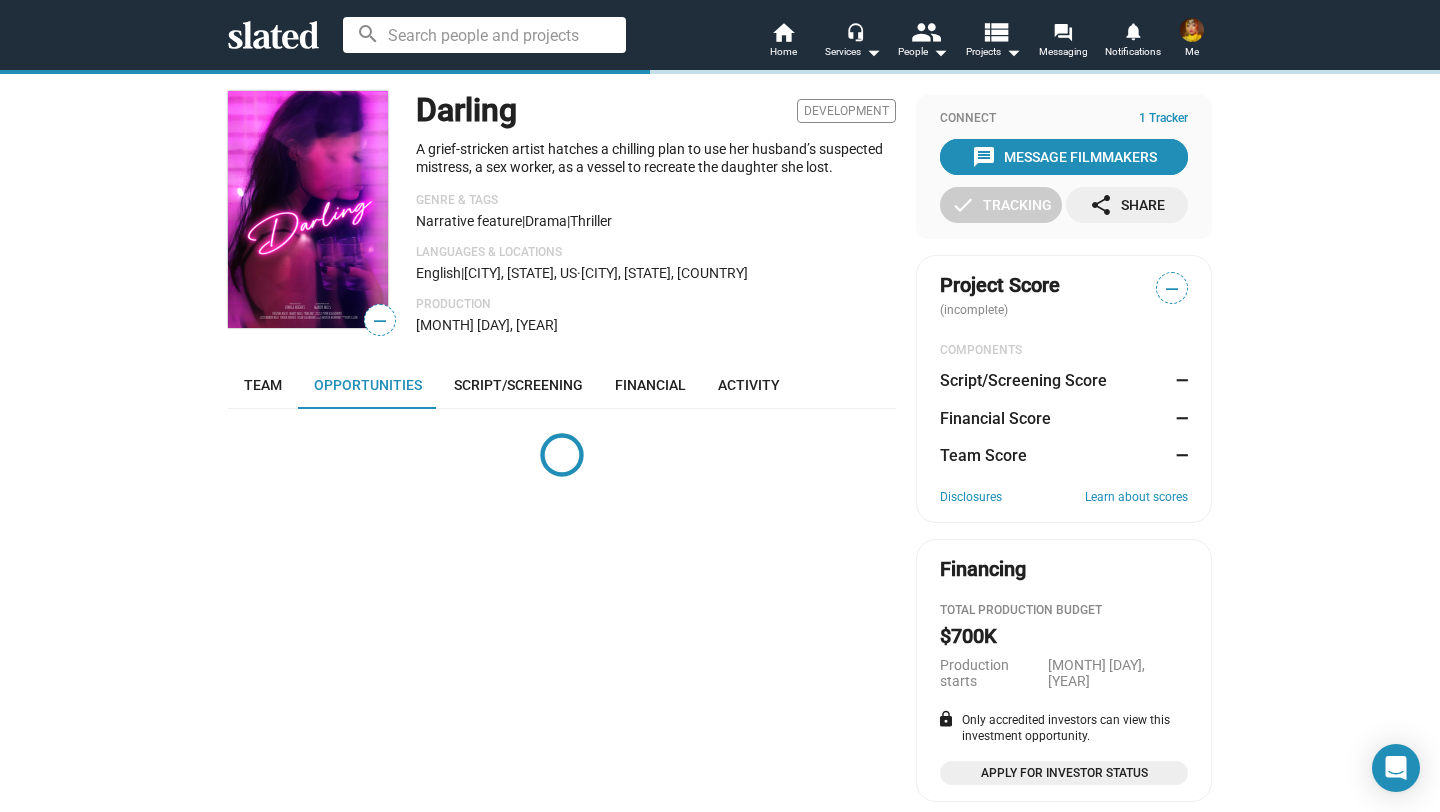 scroll, scrollTop: 0, scrollLeft: 0, axis: both 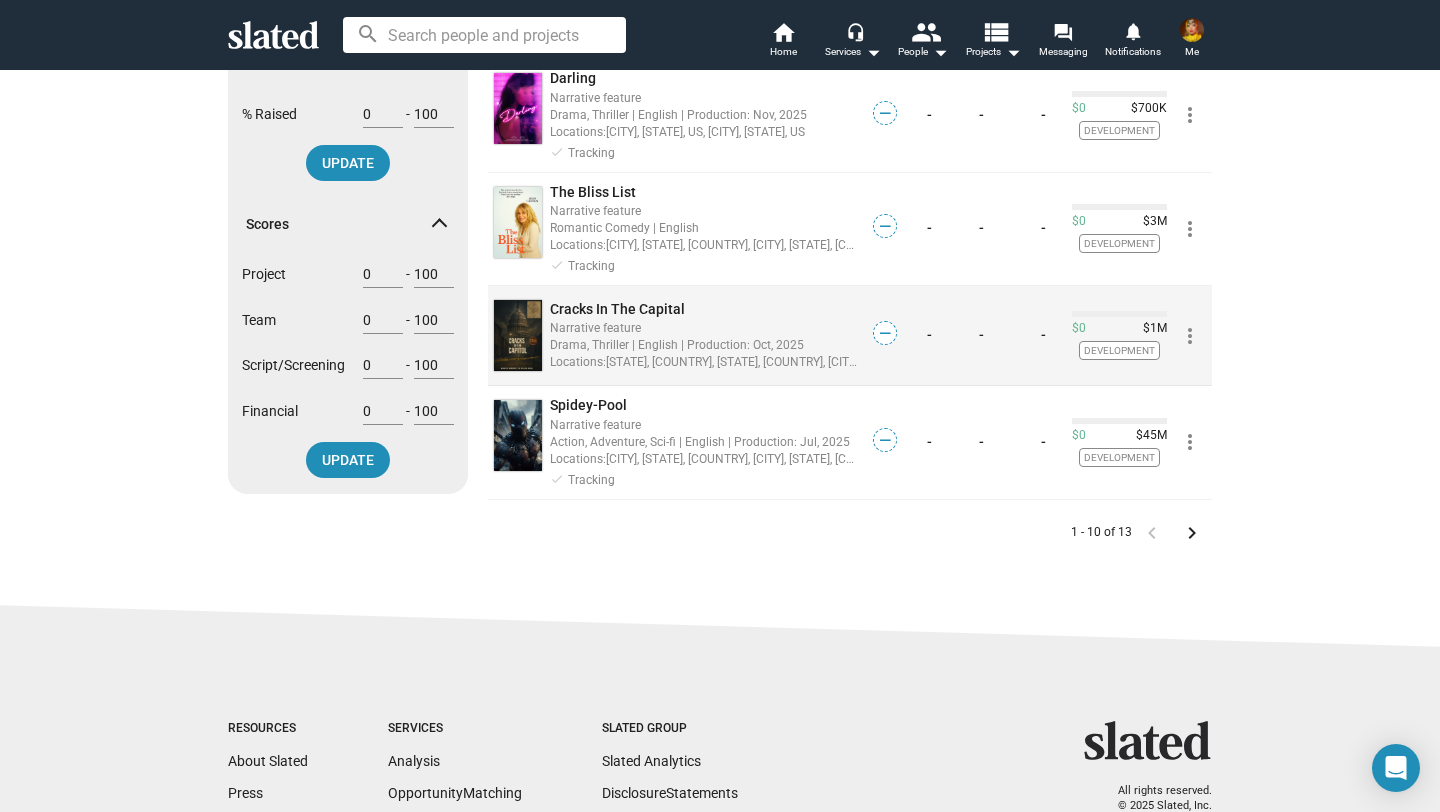 click on "Cracks In The Capital" at bounding box center (704, 309) 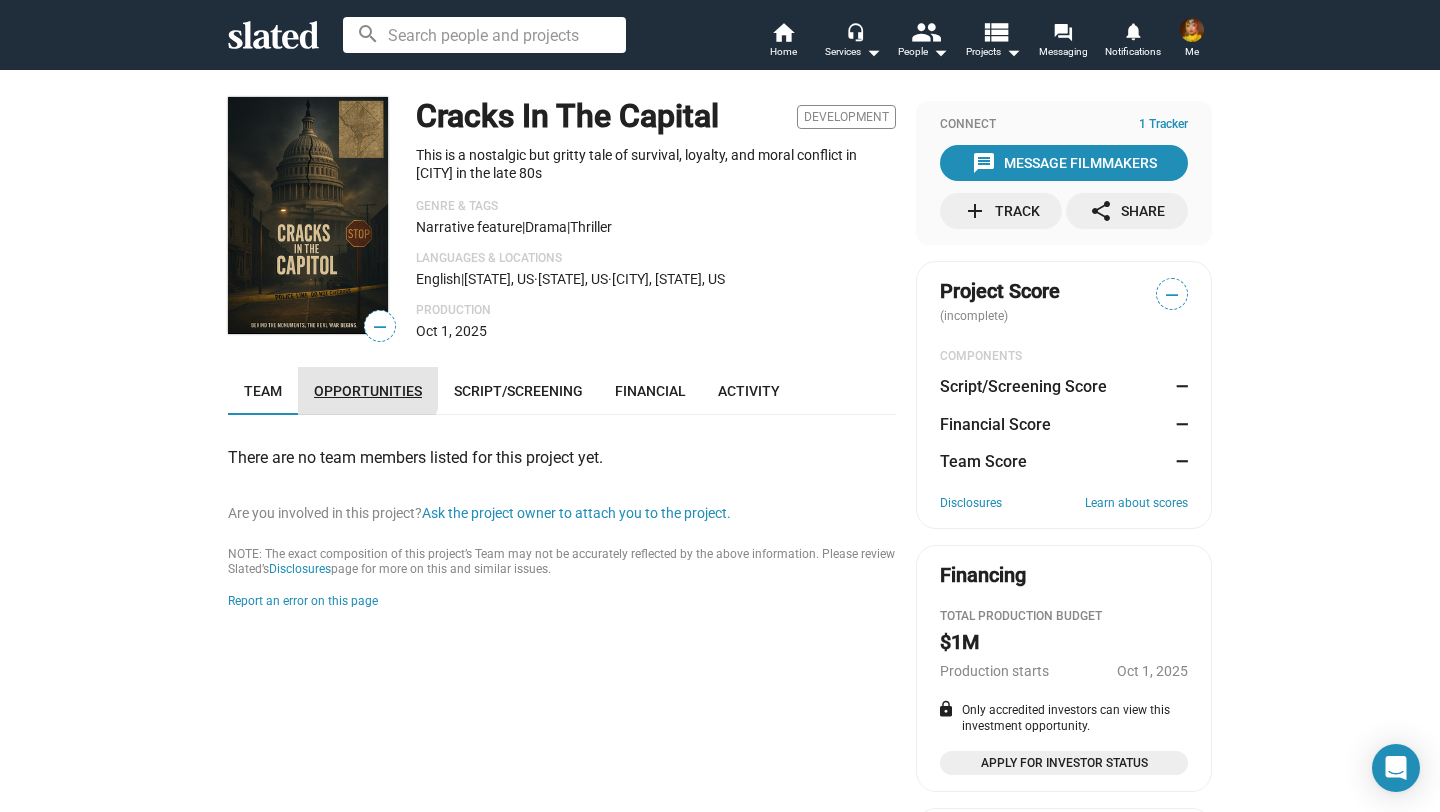click on "Opportunities" at bounding box center [368, 391] 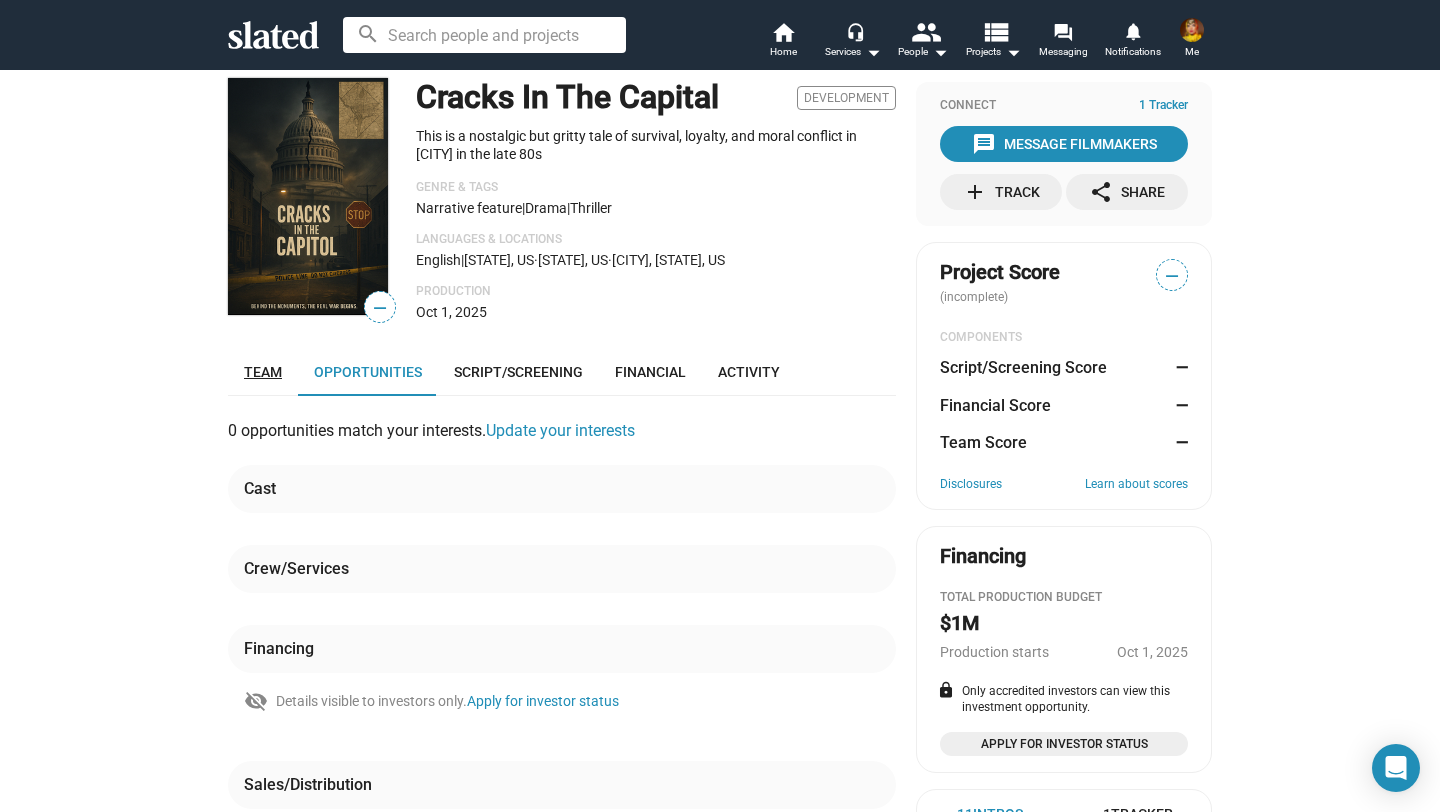 click on "Team" at bounding box center [263, 372] 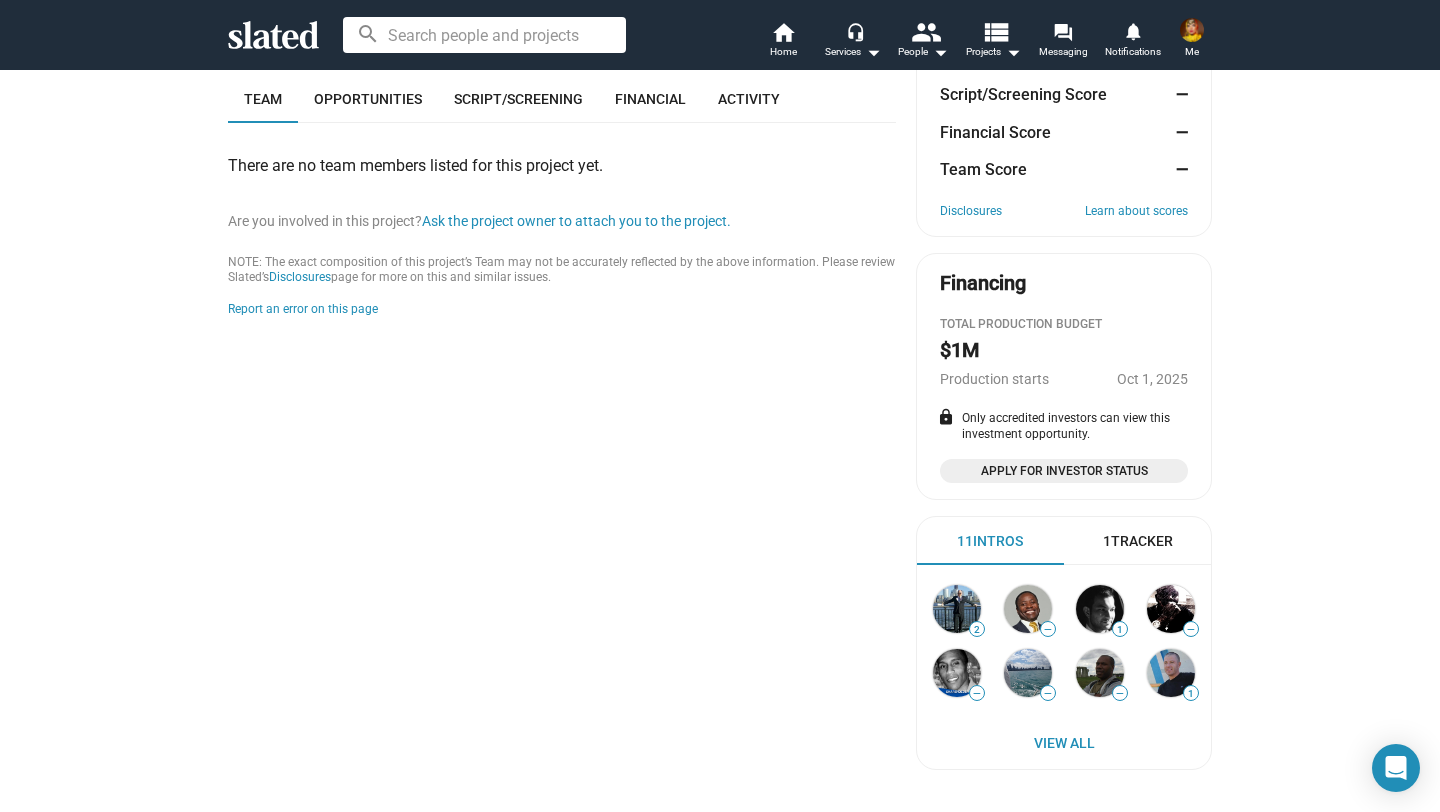 scroll, scrollTop: 299, scrollLeft: 0, axis: vertical 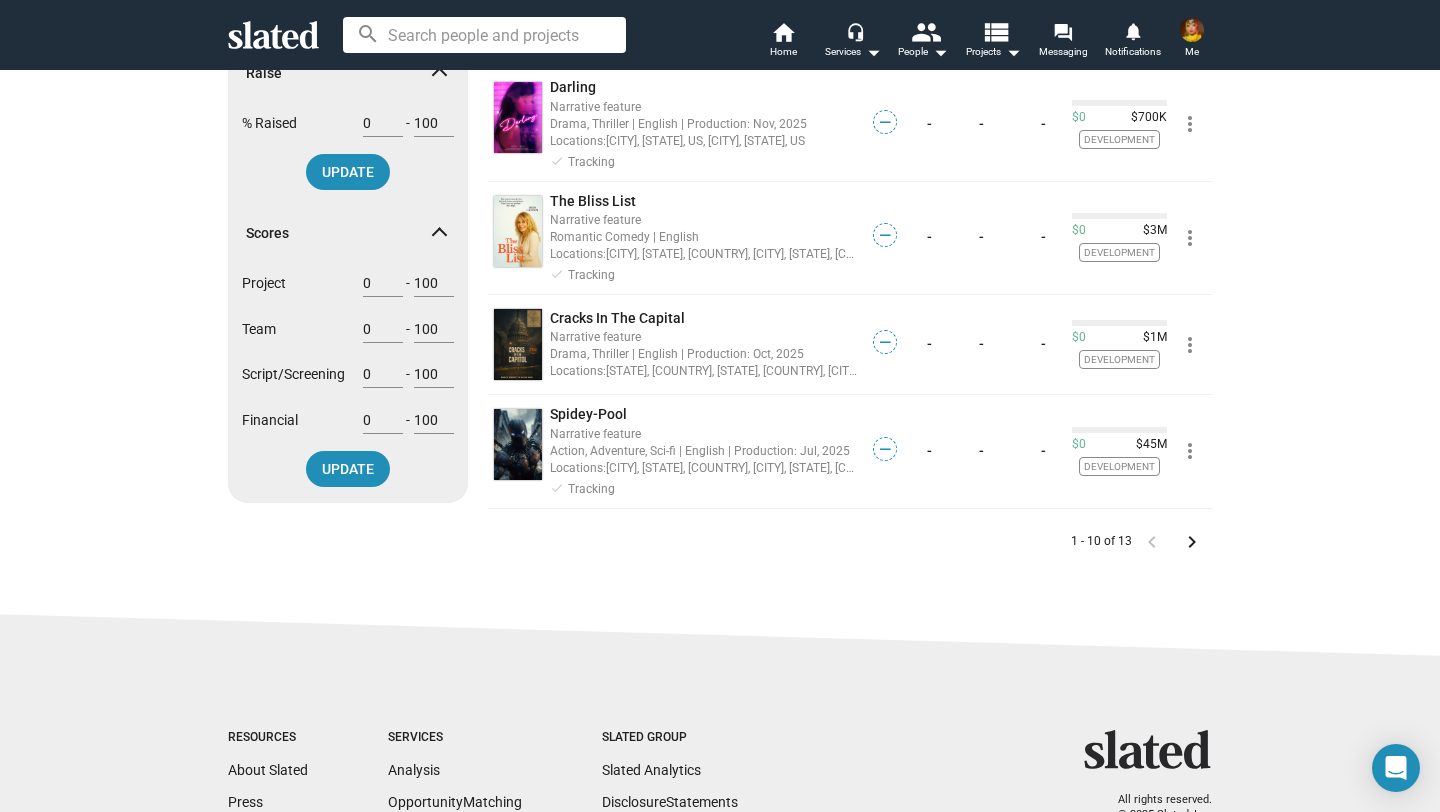 click on "keyboard_arrow_right" at bounding box center [1192, 542] 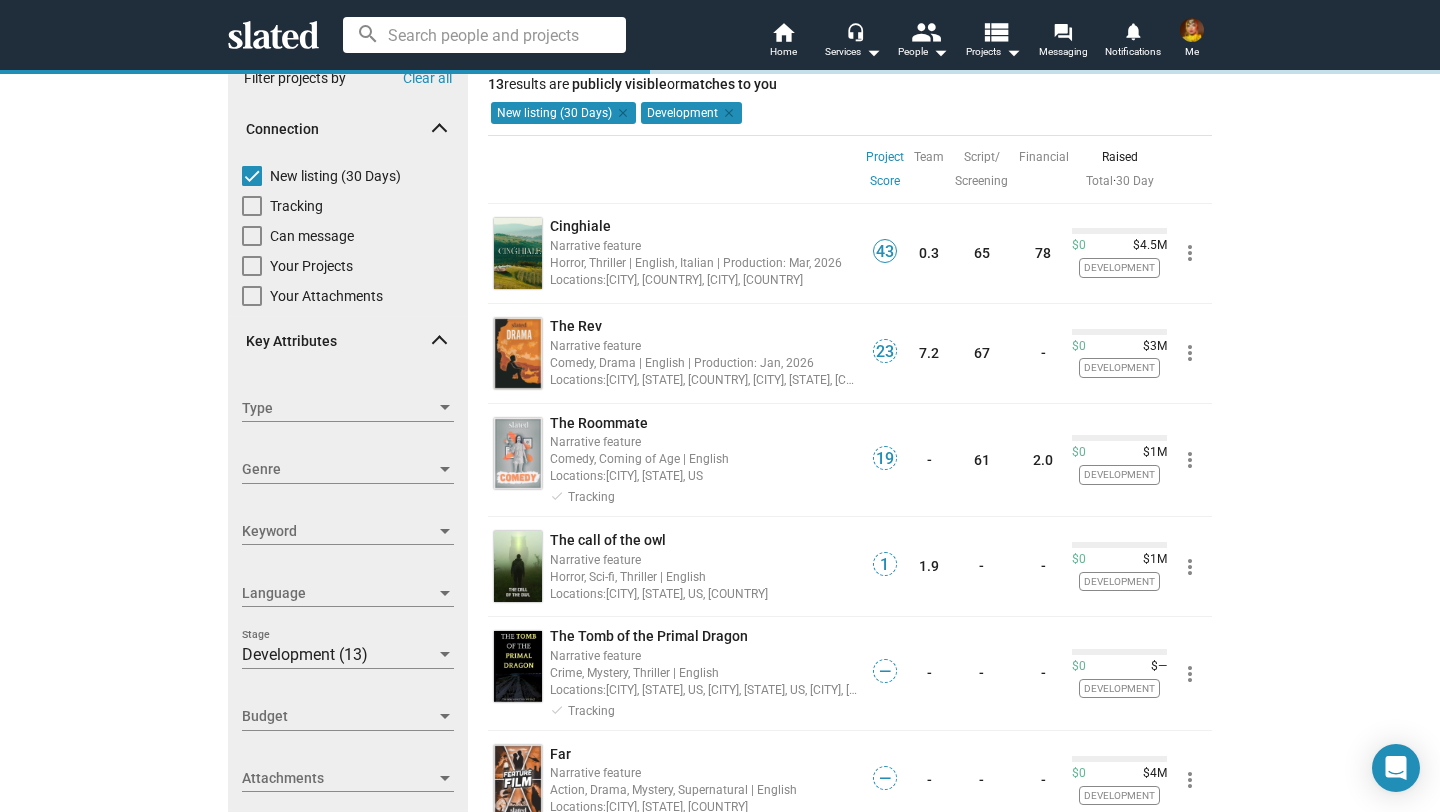 scroll, scrollTop: 0, scrollLeft: 0, axis: both 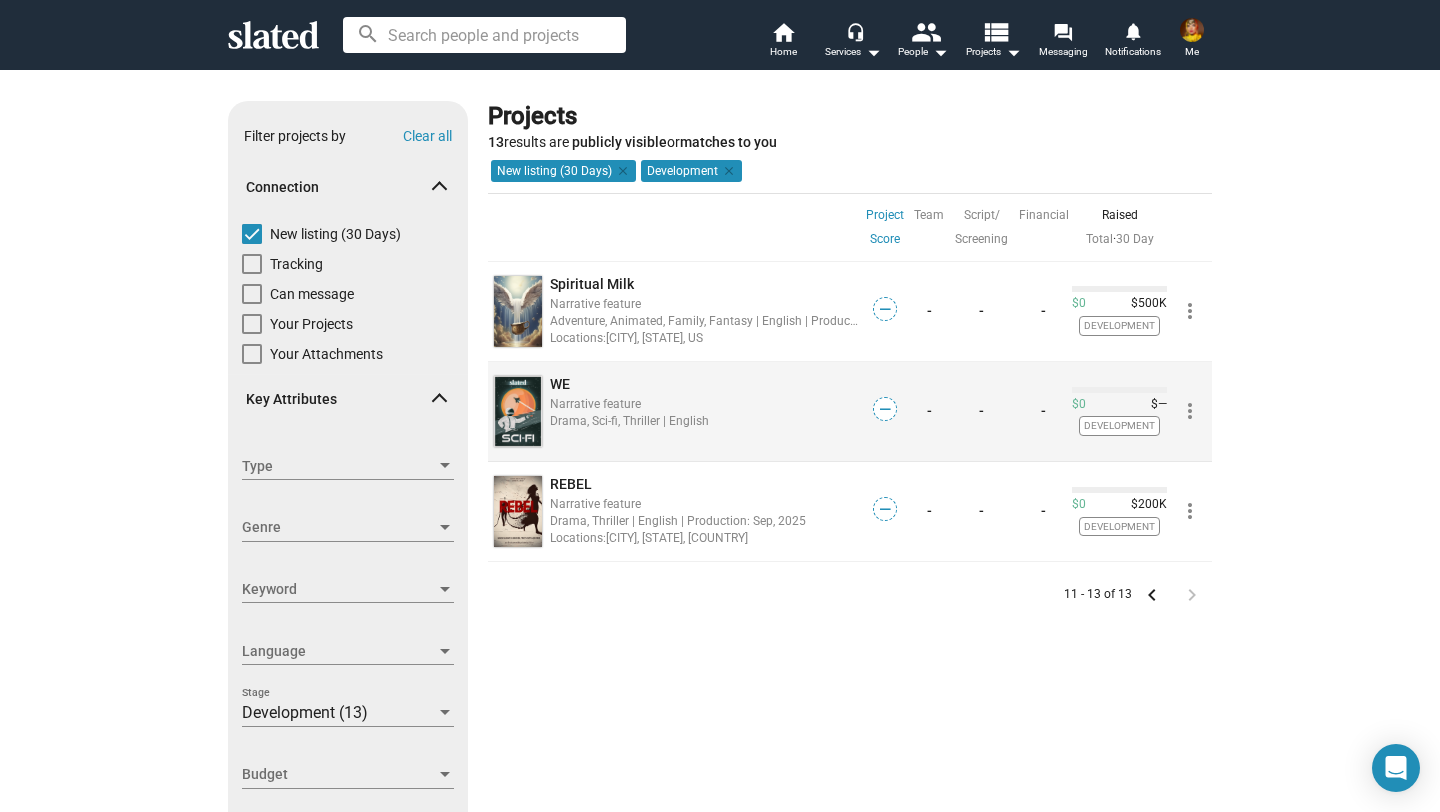 click on "Drama, Sci-fi, Thriller | English" at bounding box center [704, 403] 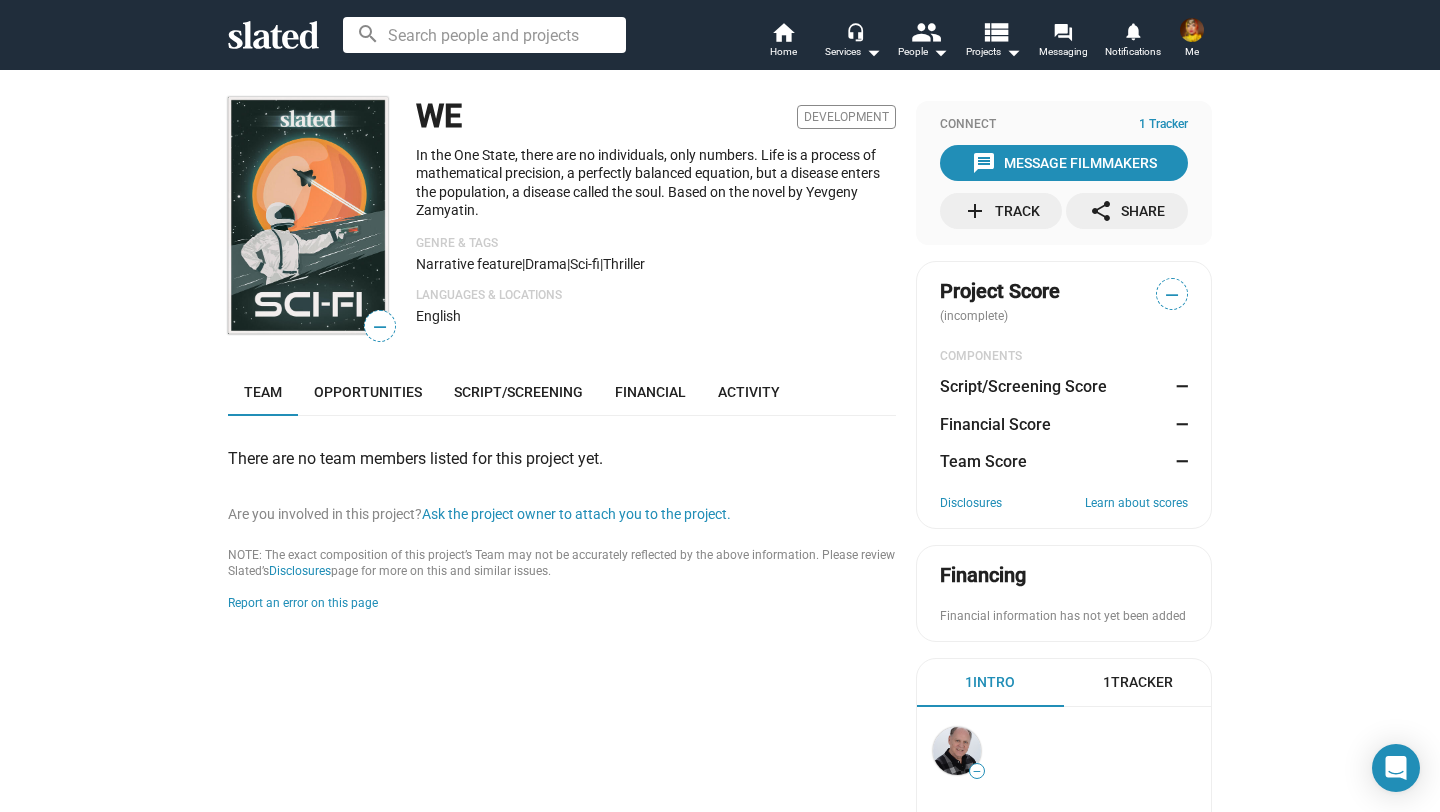 click on "add  Track" at bounding box center (1001, 211) 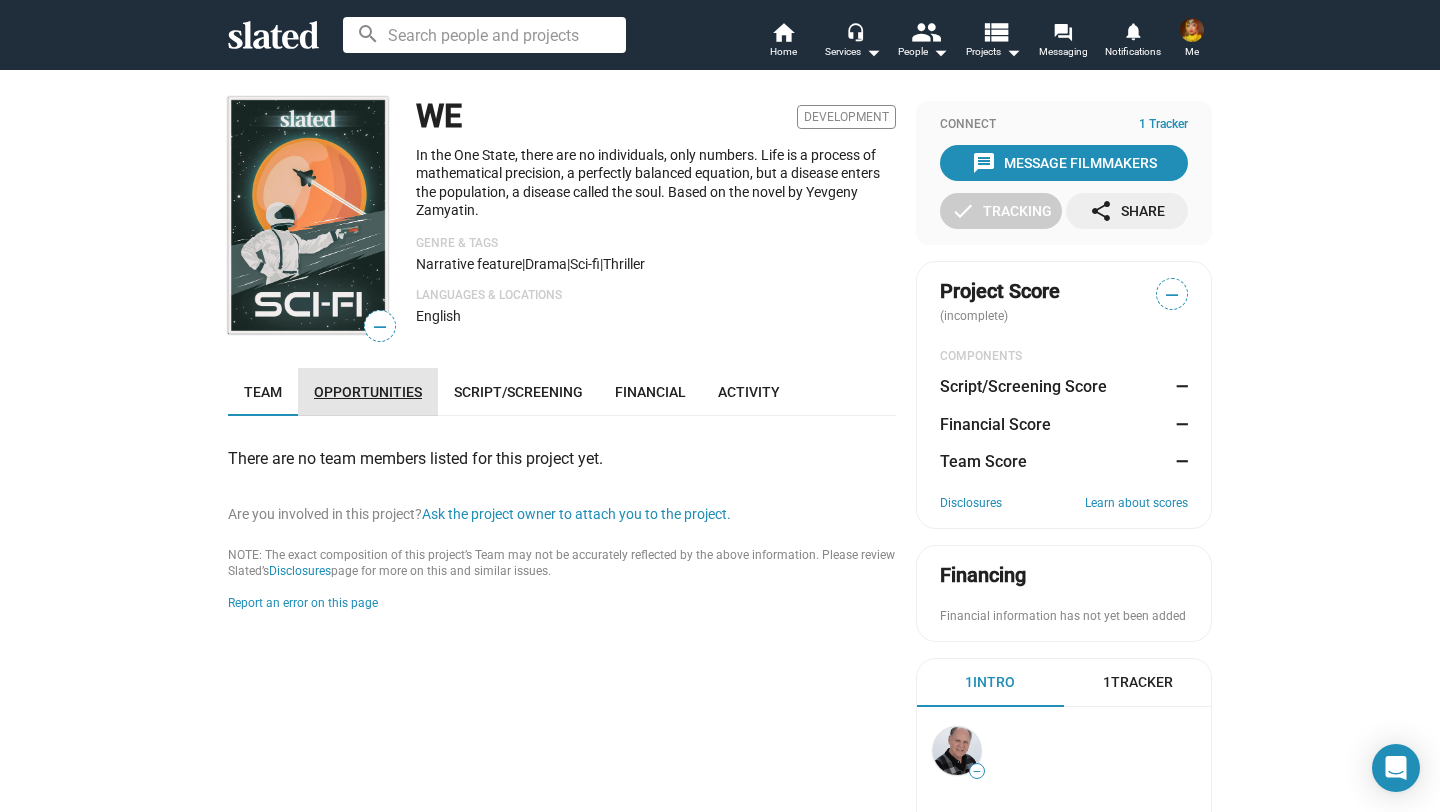 click on "Opportunities" at bounding box center (368, 392) 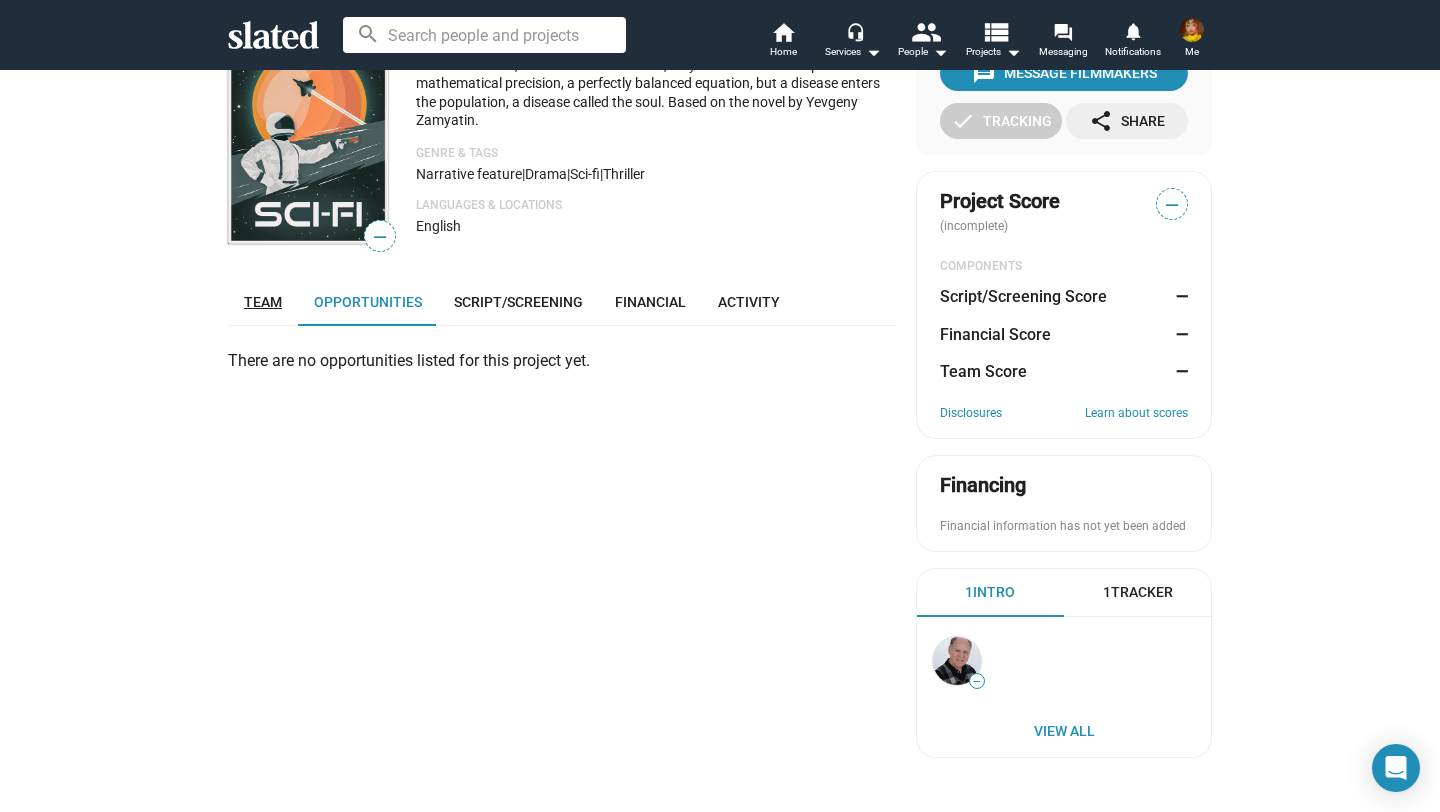 click on "Team" at bounding box center [263, 302] 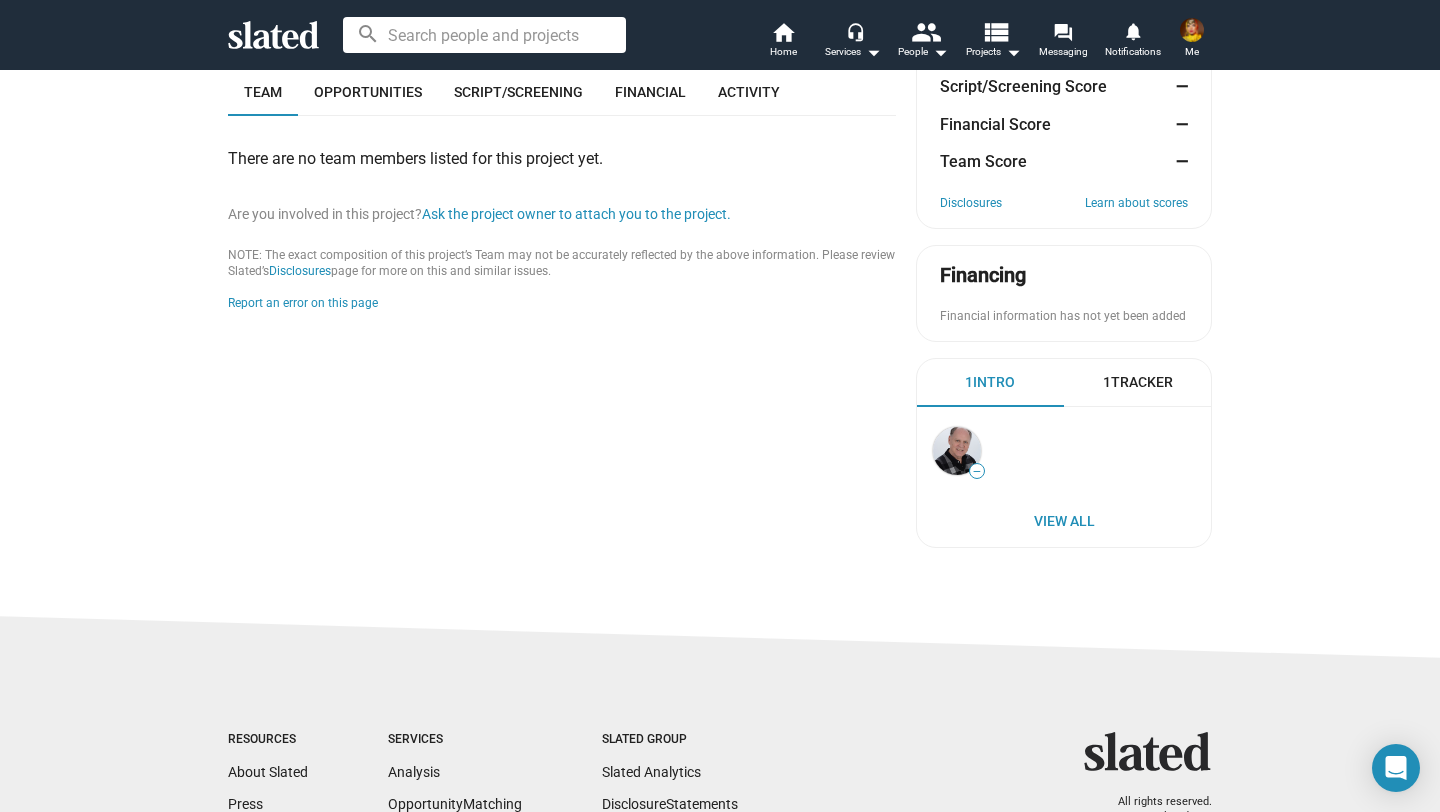 scroll, scrollTop: 0, scrollLeft: 0, axis: both 